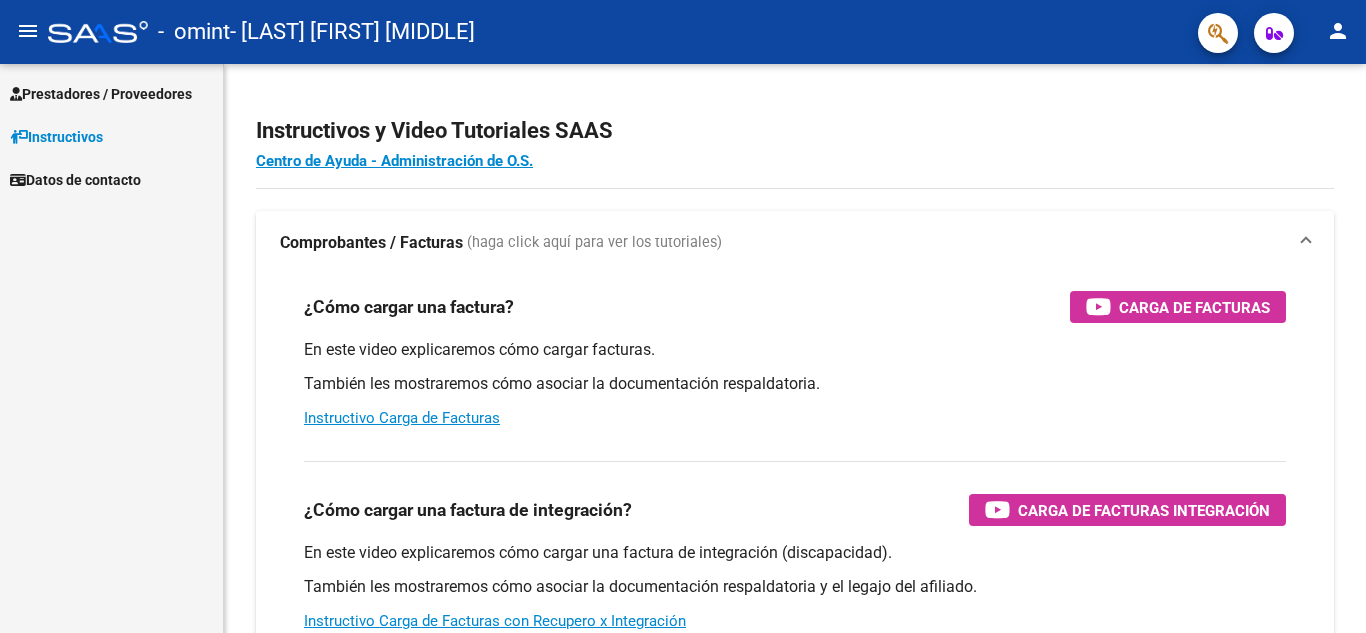 scroll, scrollTop: 0, scrollLeft: 0, axis: both 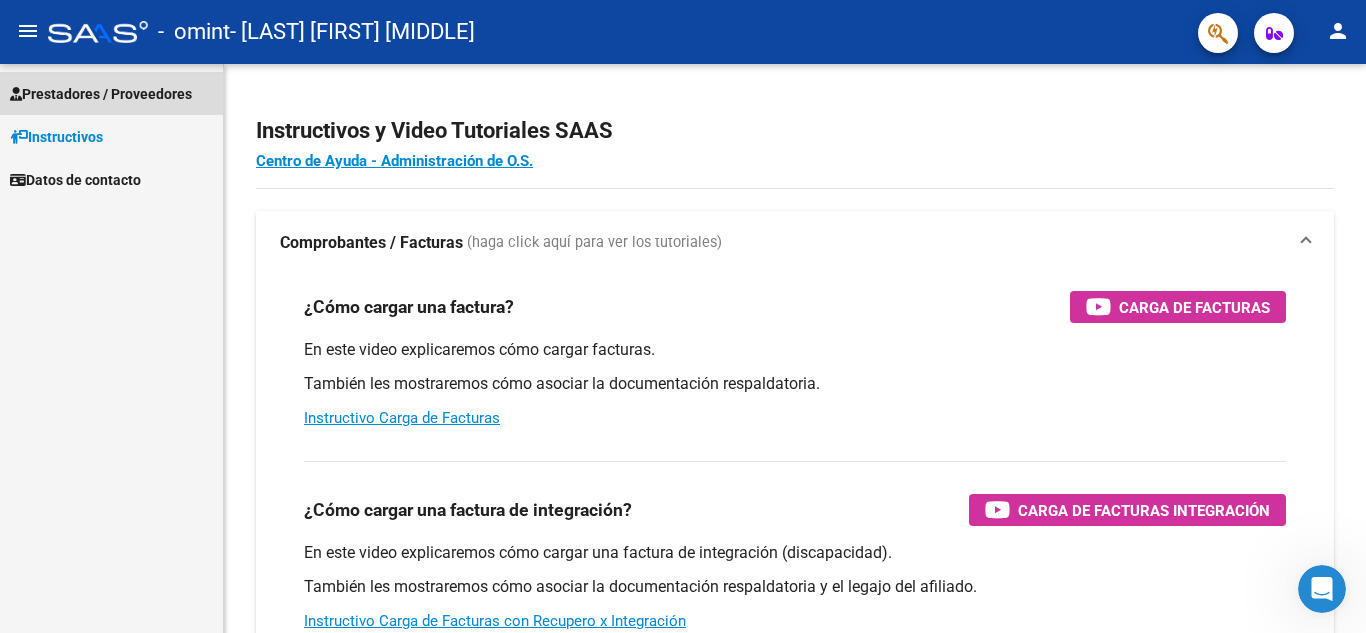 click on "Prestadores / Proveedores" at bounding box center (101, 94) 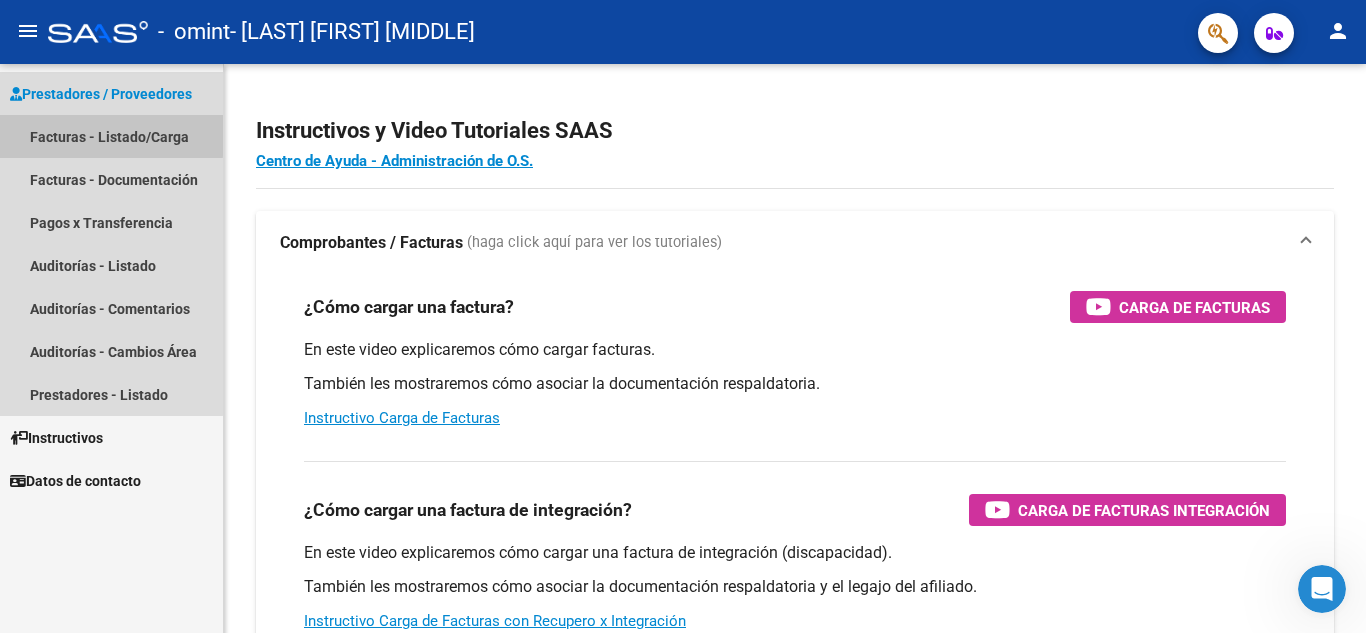 click on "Facturas - Listado/Carga" at bounding box center [111, 136] 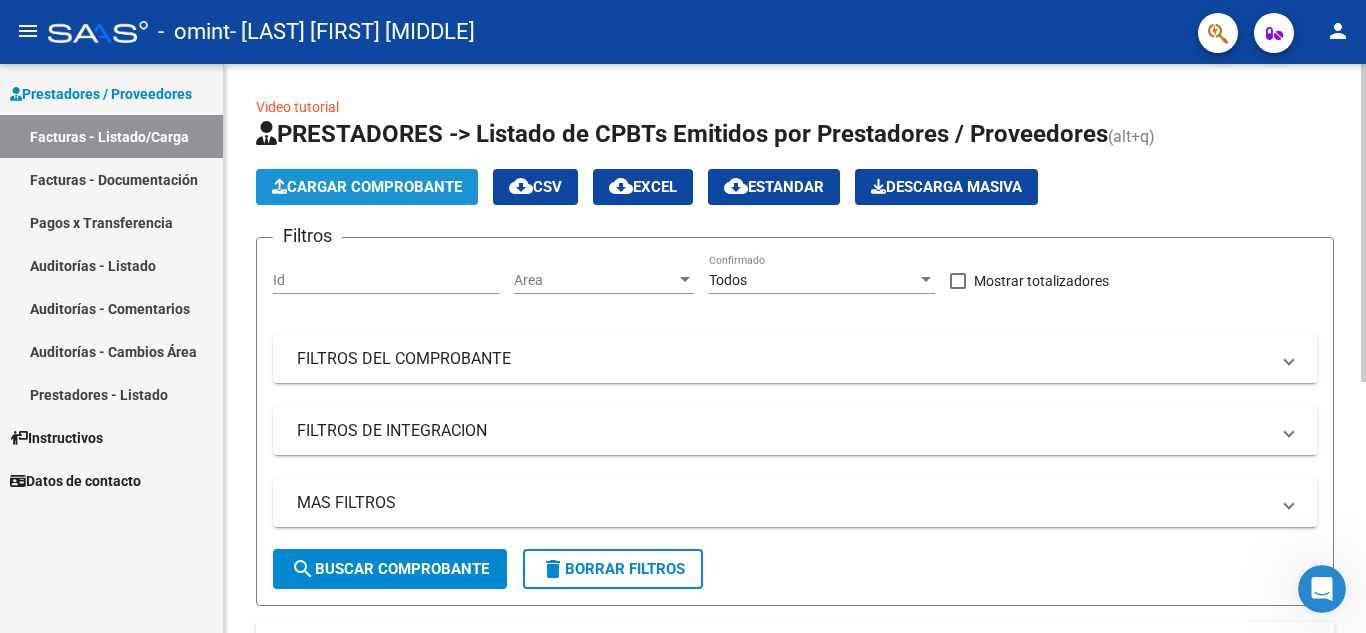 click on "Cargar Comprobante" 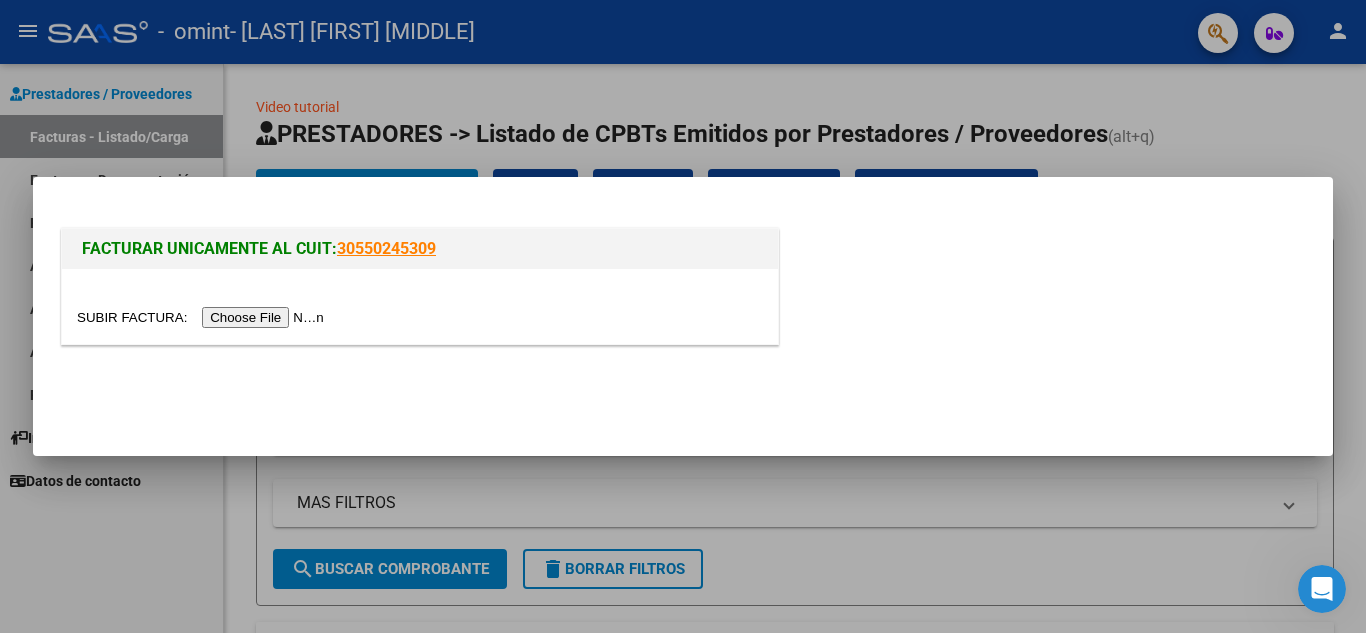 click at bounding box center (203, 317) 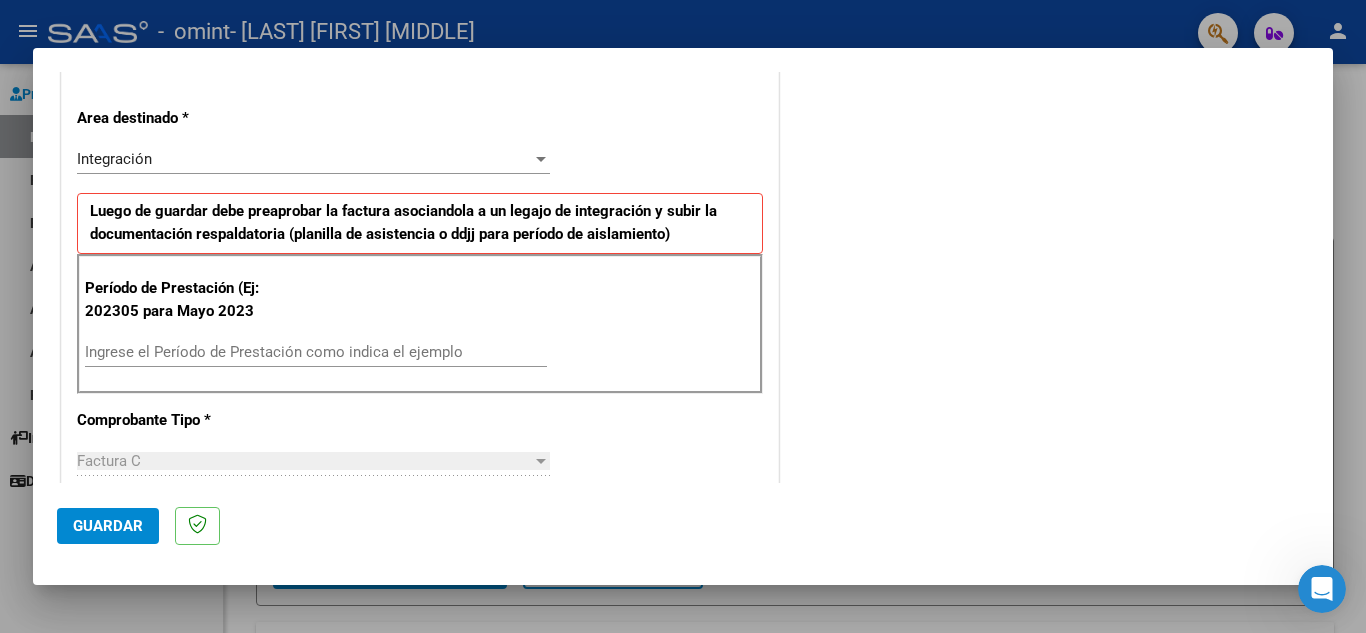 scroll, scrollTop: 403, scrollLeft: 0, axis: vertical 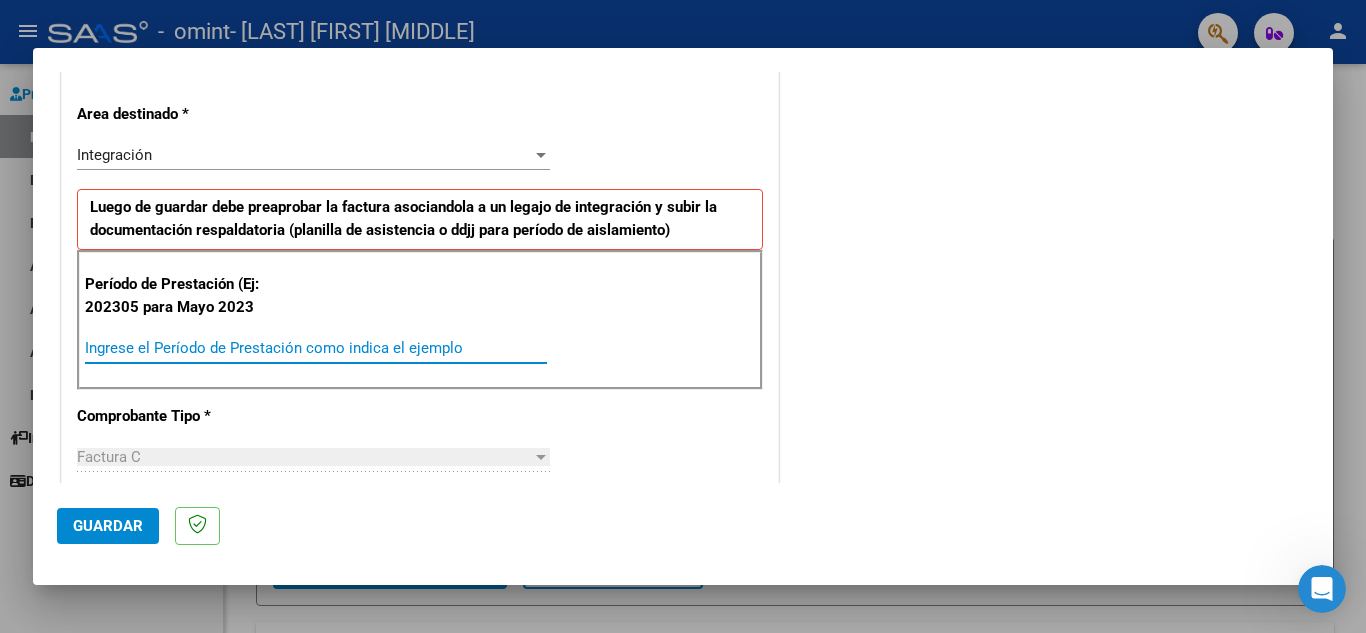 click on "Ingrese el Período de Prestación como indica el ejemplo" at bounding box center [316, 348] 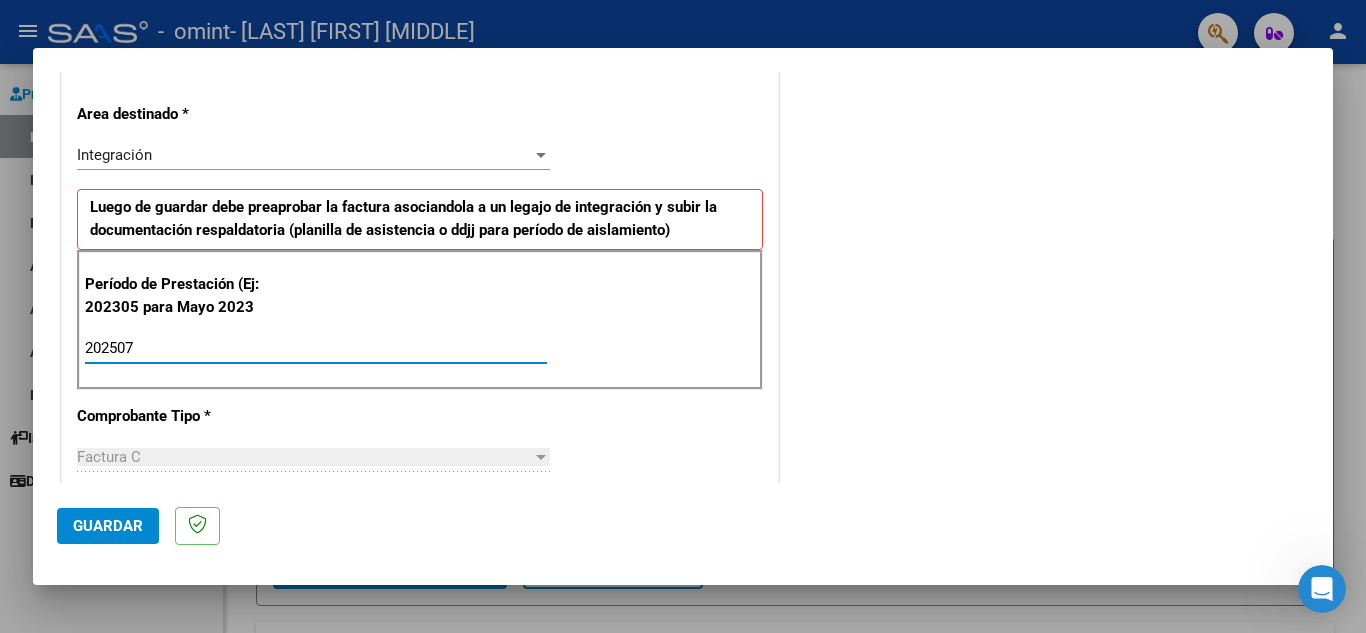 type on "202507" 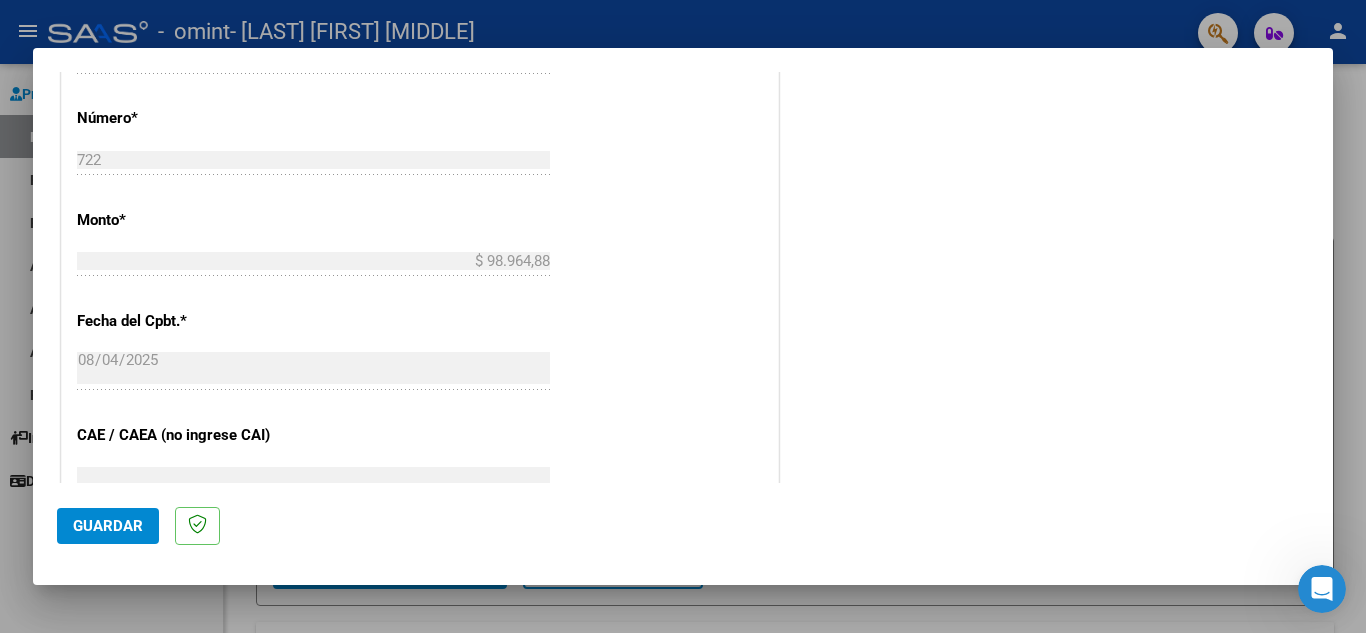 scroll, scrollTop: 908, scrollLeft: 0, axis: vertical 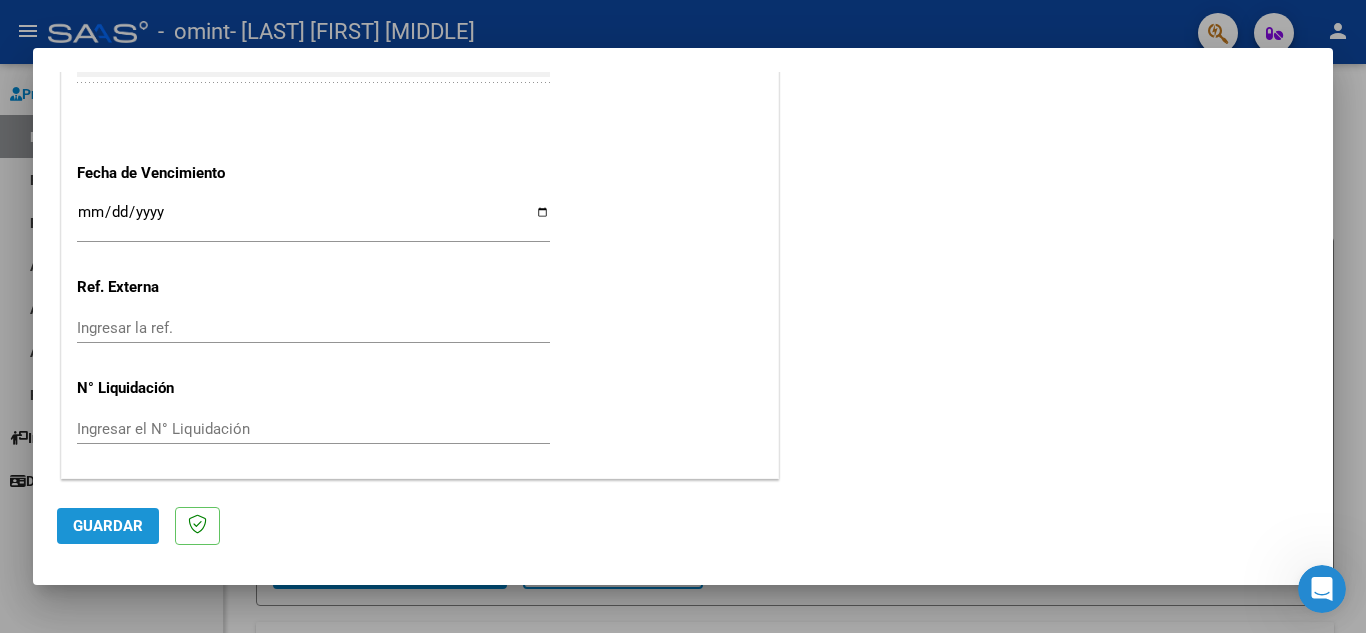 click on "Guardar" 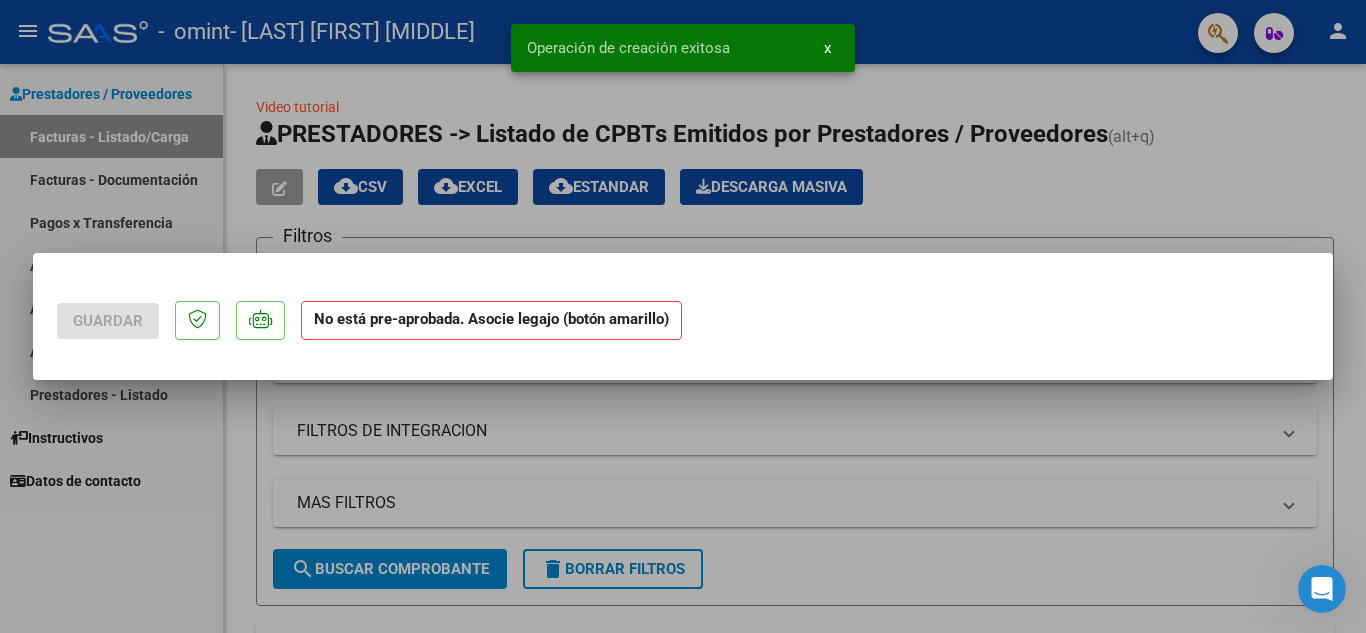 scroll, scrollTop: 0, scrollLeft: 0, axis: both 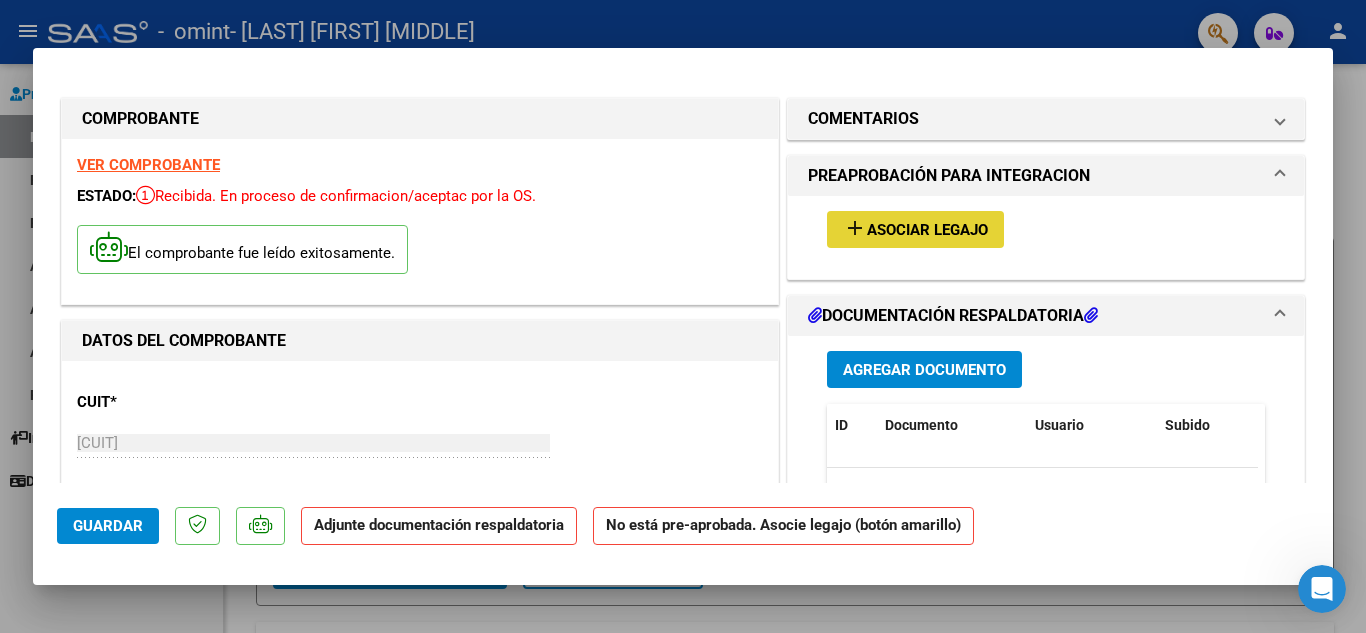 click on "Asociar Legajo" at bounding box center [927, 230] 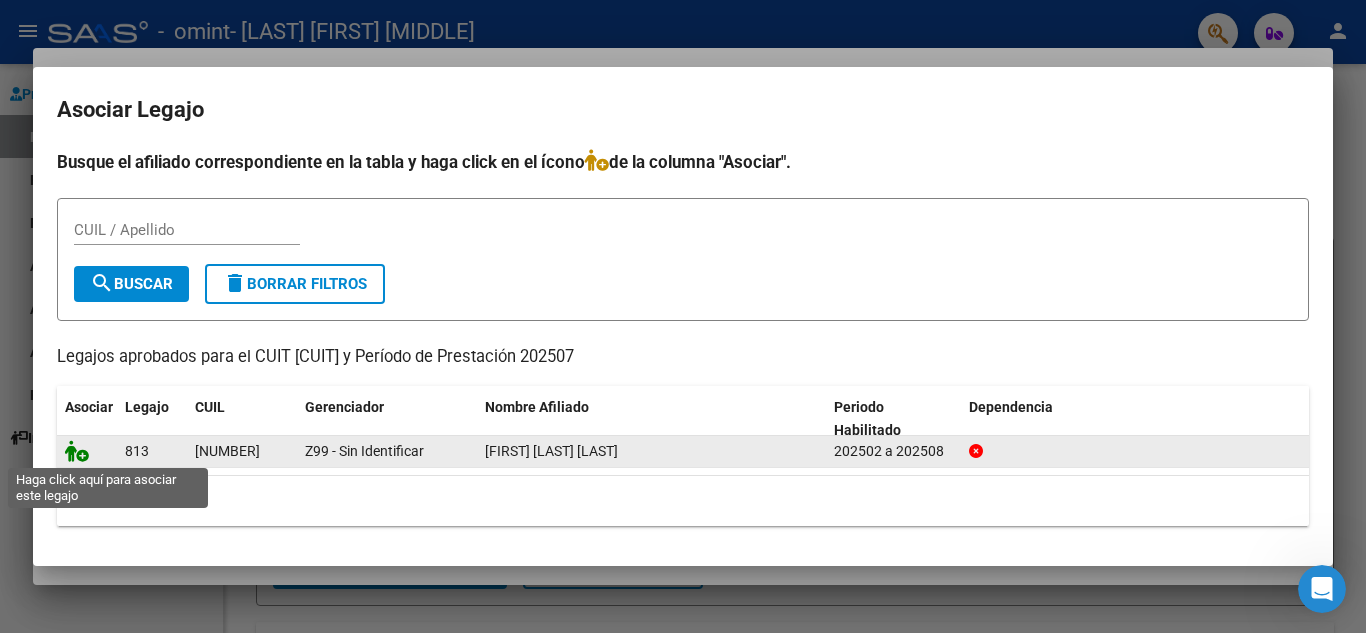 click 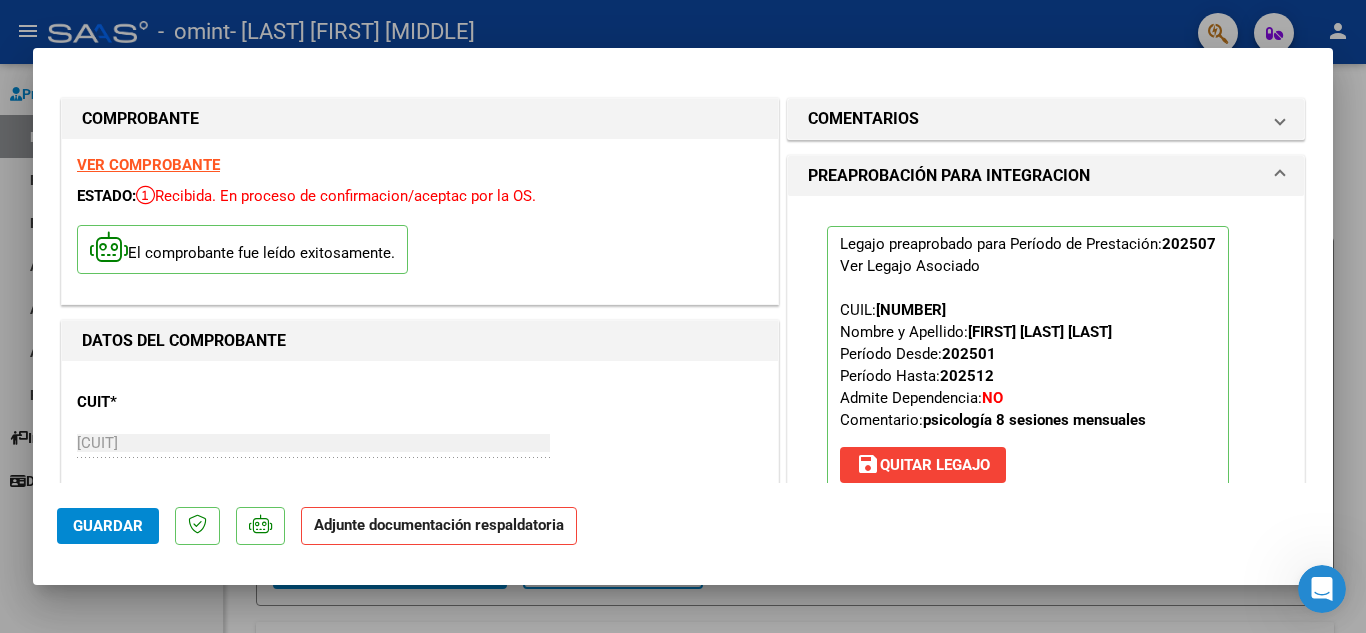 click at bounding box center [683, 316] 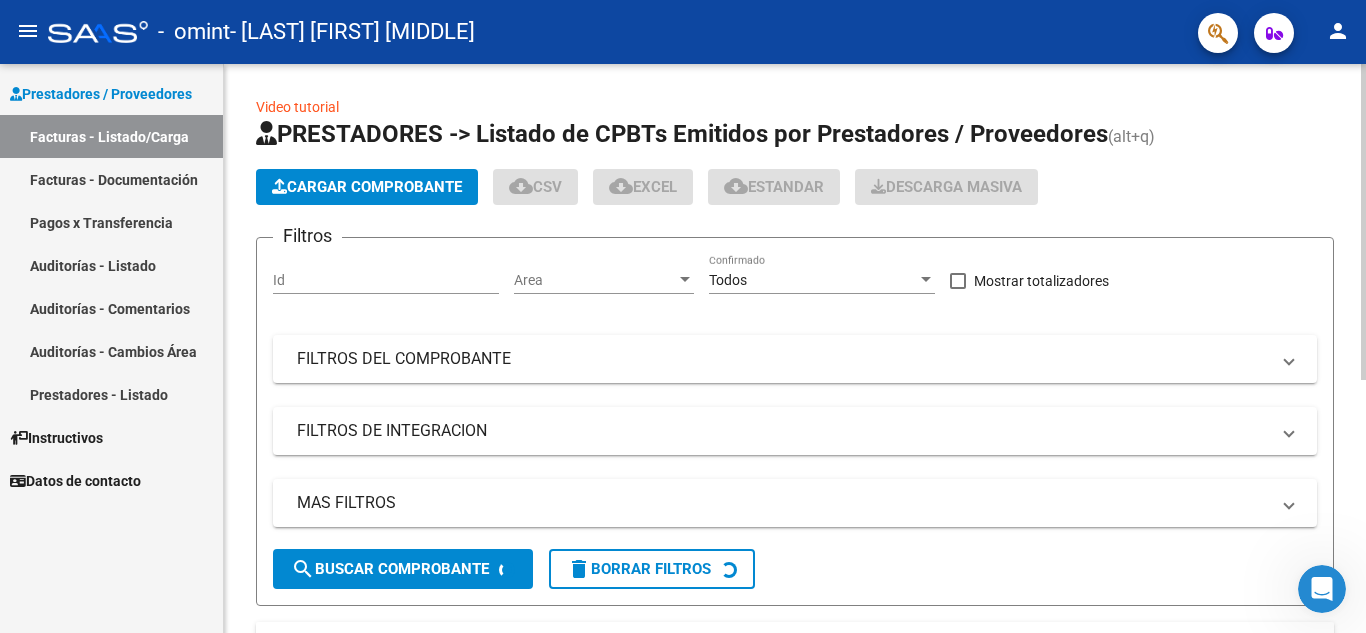 click on "Video tutorial   PRESTADORES -> Listado de CPBTs Emitidos por Prestadores / Proveedores (alt+q)   Cargar Comprobante
cloud_download  CSV  cloud_download  EXCEL  cloud_download  Estandar   Descarga Masiva
Filtros Id Area Area Todos Confirmado   Mostrar totalizadores   FILTROS DEL COMPROBANTE  Comprobante Tipo Comprobante Tipo Start date – End date Fec. Comprobante Desde / Hasta Días Emisión Desde(cant. días) Días Emisión Hasta(cant. días) CUIT / Razón Social Pto. Venta Nro. Comprobante Código SSS CAE Válido CAE Válido Todos Cargado Módulo Hosp. Todos Tiene facturacion Apócrifa Hospital Refes  FILTROS DE INTEGRACION  Período De Prestación Campos del Archivo de Rendición Devuelto x SSS (dr_envio) Todos Rendido x SSS (dr_envio) Tipo de Registro Tipo de Registro Período Presentación Período Presentación Campos del Legajo Asociado (preaprobación) Afiliado Legajo (cuil/nombre) Todos Solo facturas preaprobadas  MAS FILTROS  Todos Con Doc. Respaldatoria Todos Con Trazabilidad Todos – –" 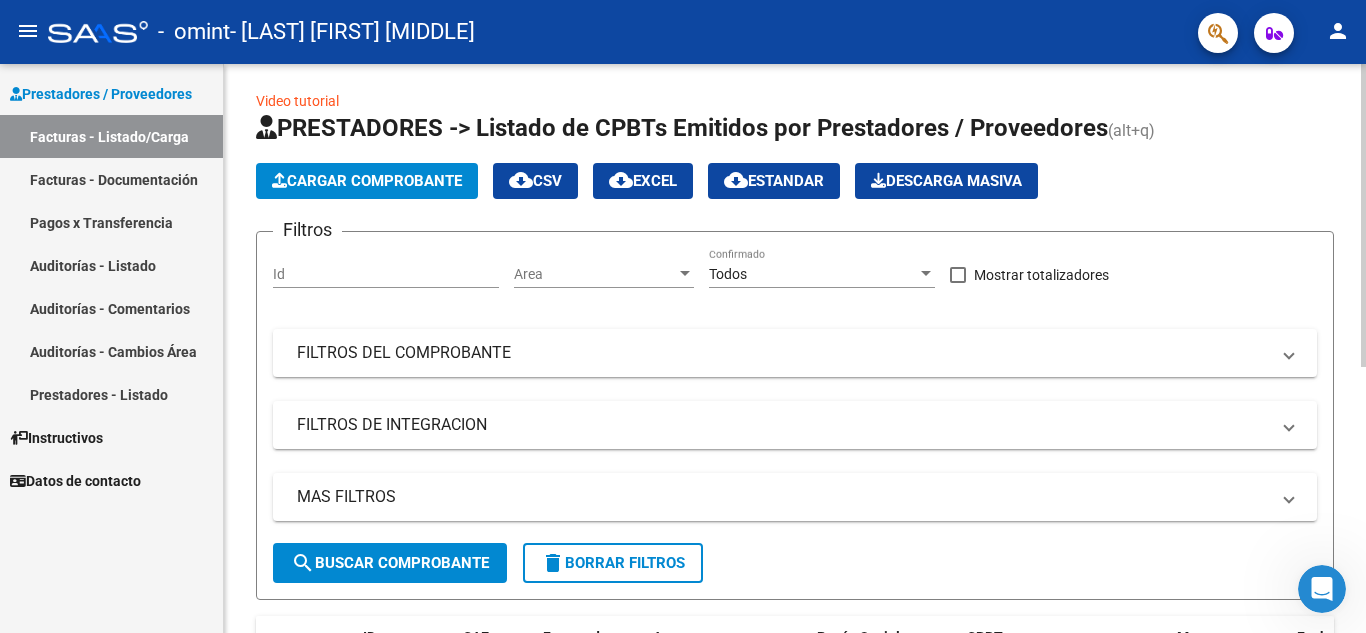scroll, scrollTop: 0, scrollLeft: 0, axis: both 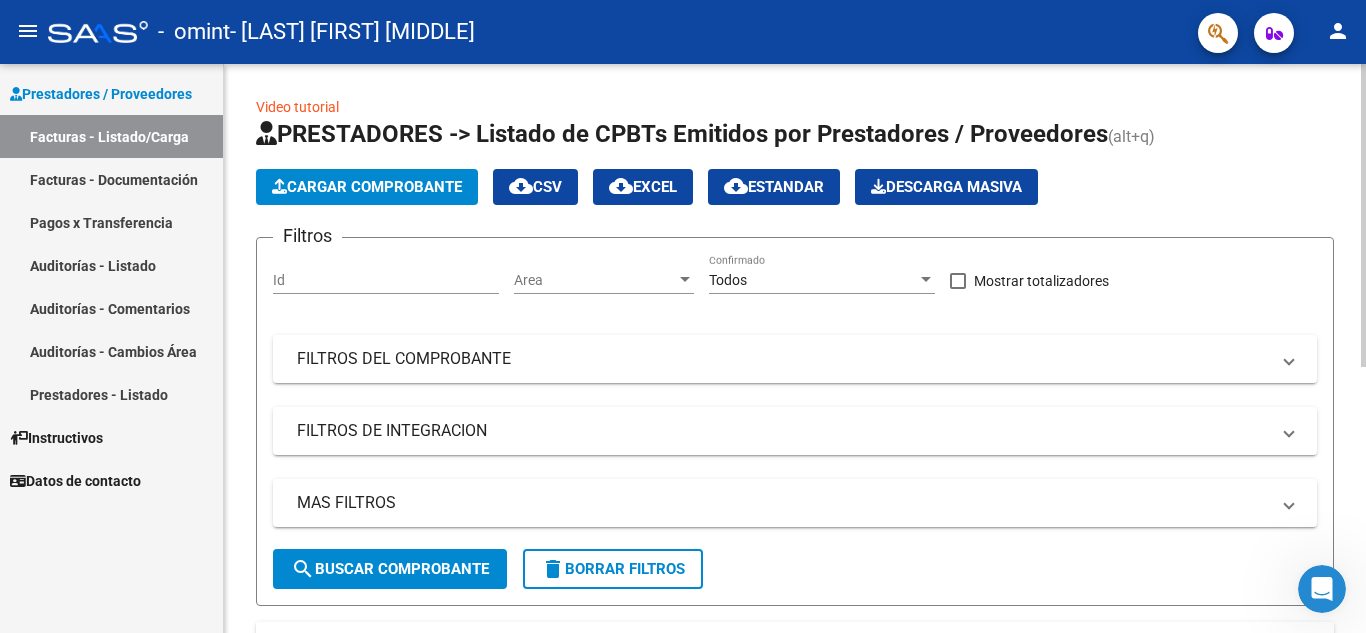 click on "Video tutorial   PRESTADORES -> Listado de CPBTs Emitidos por Prestadores / Proveedores (alt+q)   Cargar Comprobante
cloud_download  CSV  cloud_download  EXCEL  cloud_download  Estandar   Descarga Masiva
Filtros Id Area Area Todos Confirmado   Mostrar totalizadores   FILTROS DEL COMPROBANTE  Comprobante Tipo Comprobante Tipo Start date – End date Fec. Comprobante Desde / Hasta Días Emisión Desde(cant. días) Días Emisión Hasta(cant. días) CUIT / Razón Social Pto. Venta Nro. Comprobante Código SSS CAE Válido CAE Válido Todos Cargado Módulo Hosp. Todos Tiene facturacion Apócrifa Hospital Refes  FILTROS DE INTEGRACION  Período De Prestación Campos del Archivo de Rendición Devuelto x SSS (dr_envio) Todos Rendido x SSS (dr_envio) Tipo de Registro Tipo de Registro Período Presentación Período Presentación Campos del Legajo Asociado (preaprobación) Afiliado Legajo (cuil/nombre) Todos Solo facturas preaprobadas  MAS FILTROS  Todos Con Doc. Respaldatoria Todos Con Trazabilidad Todos – – 0" 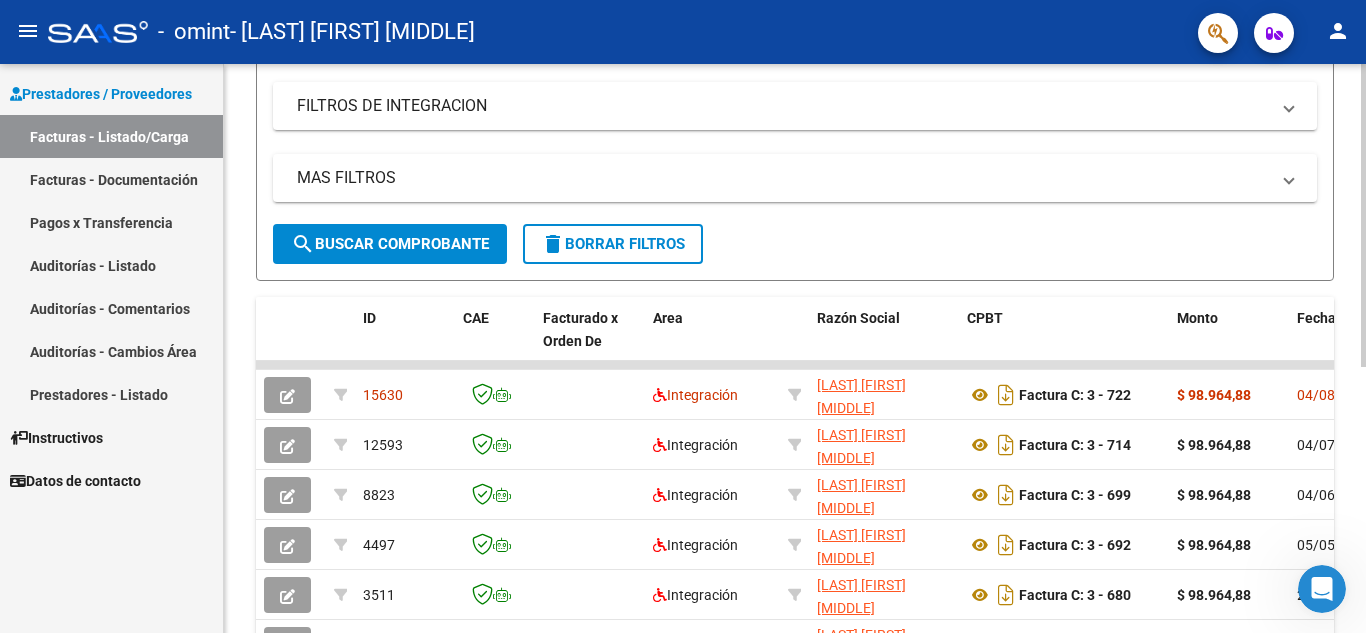 scroll, scrollTop: 327, scrollLeft: 0, axis: vertical 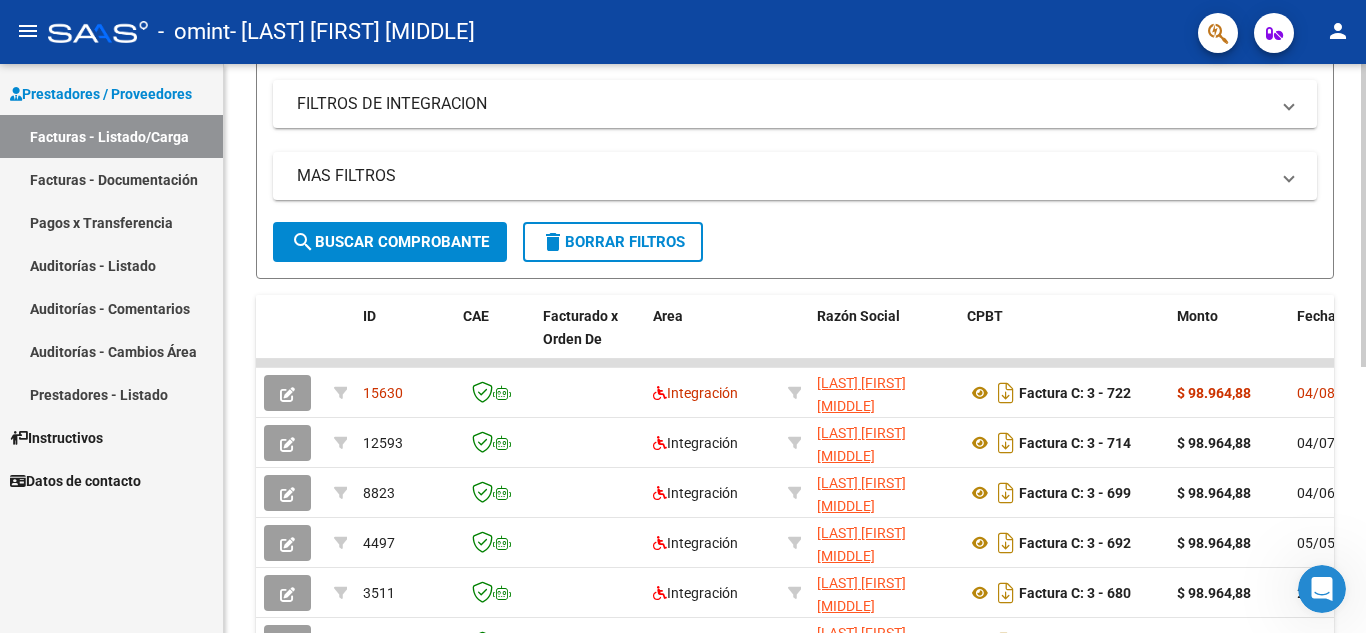 click 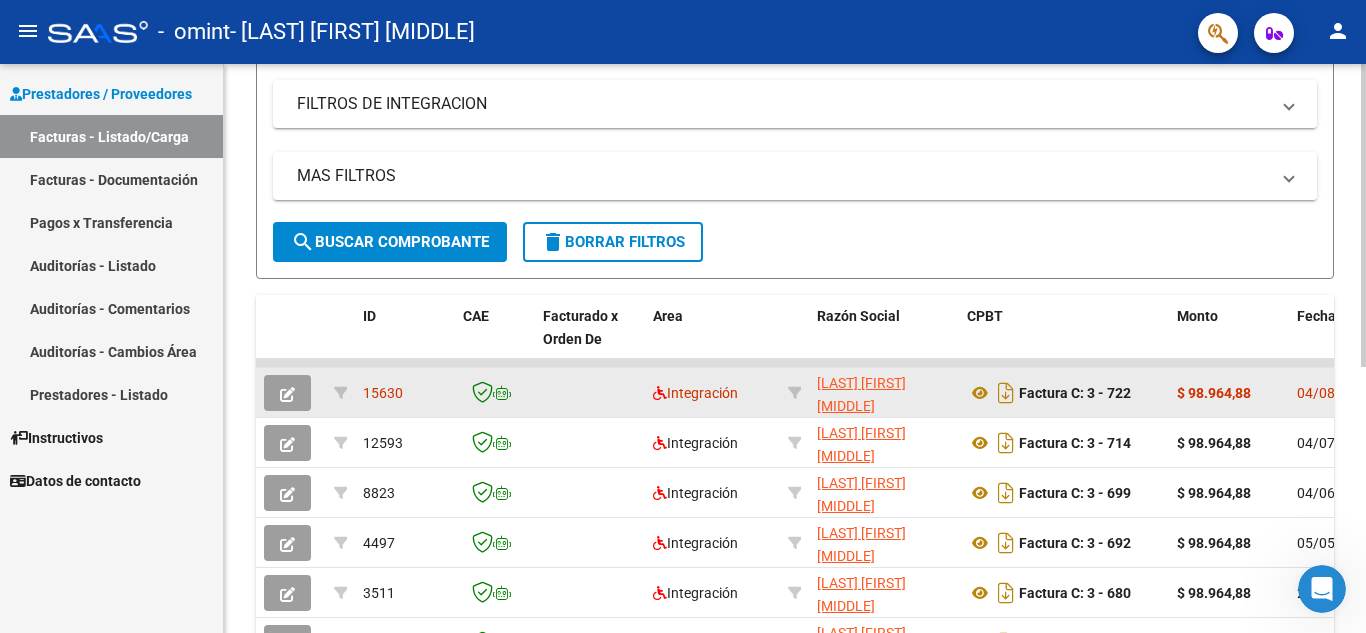 click 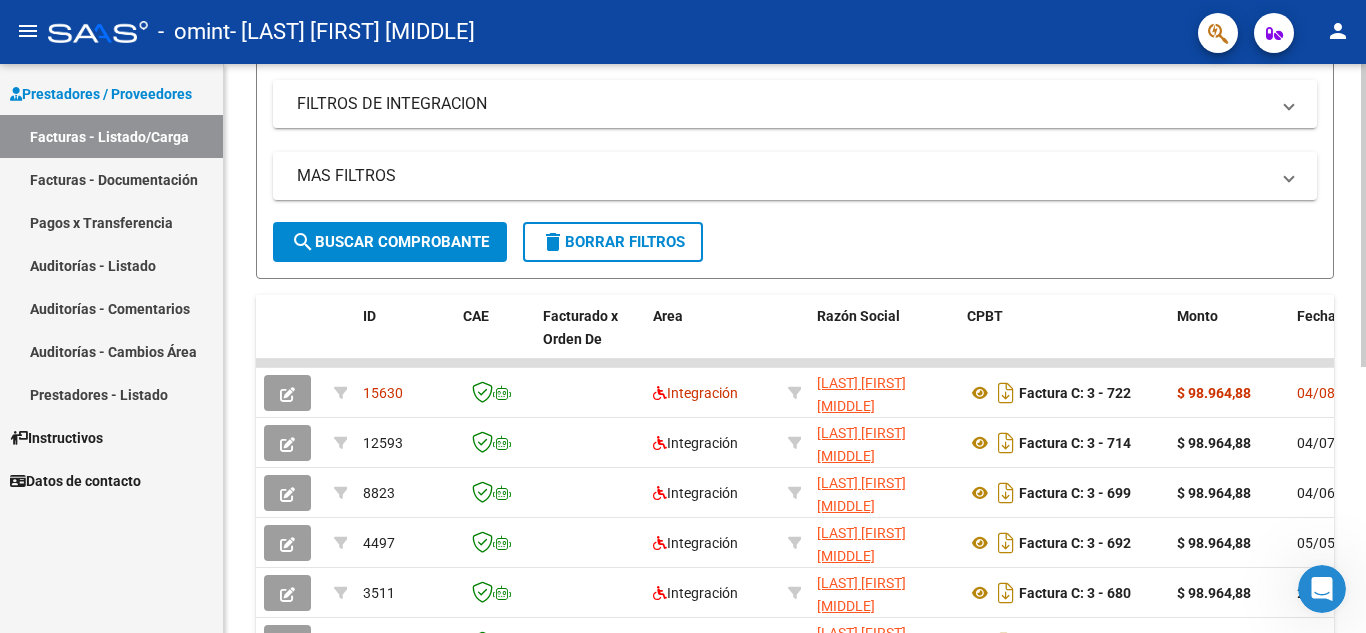 drag, startPoint x: 1360, startPoint y: 327, endPoint x: 1361, endPoint y: 310, distance: 17.029387 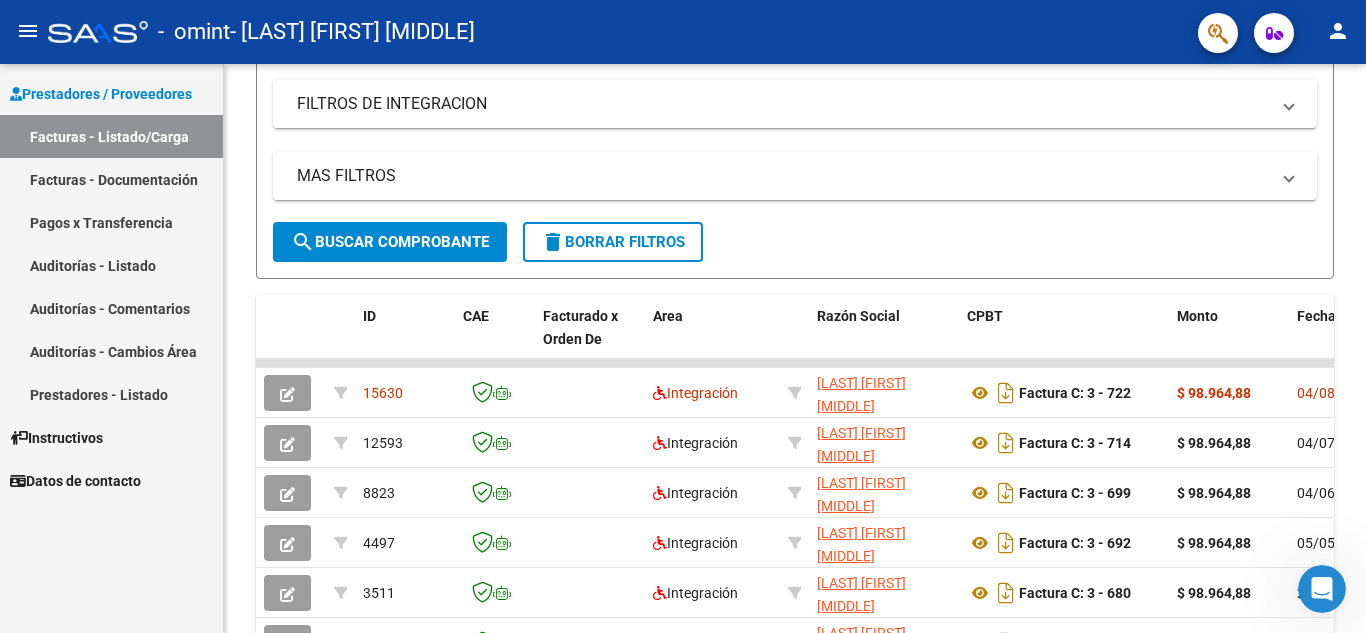 click on "Auditorías - Listado" at bounding box center [111, 265] 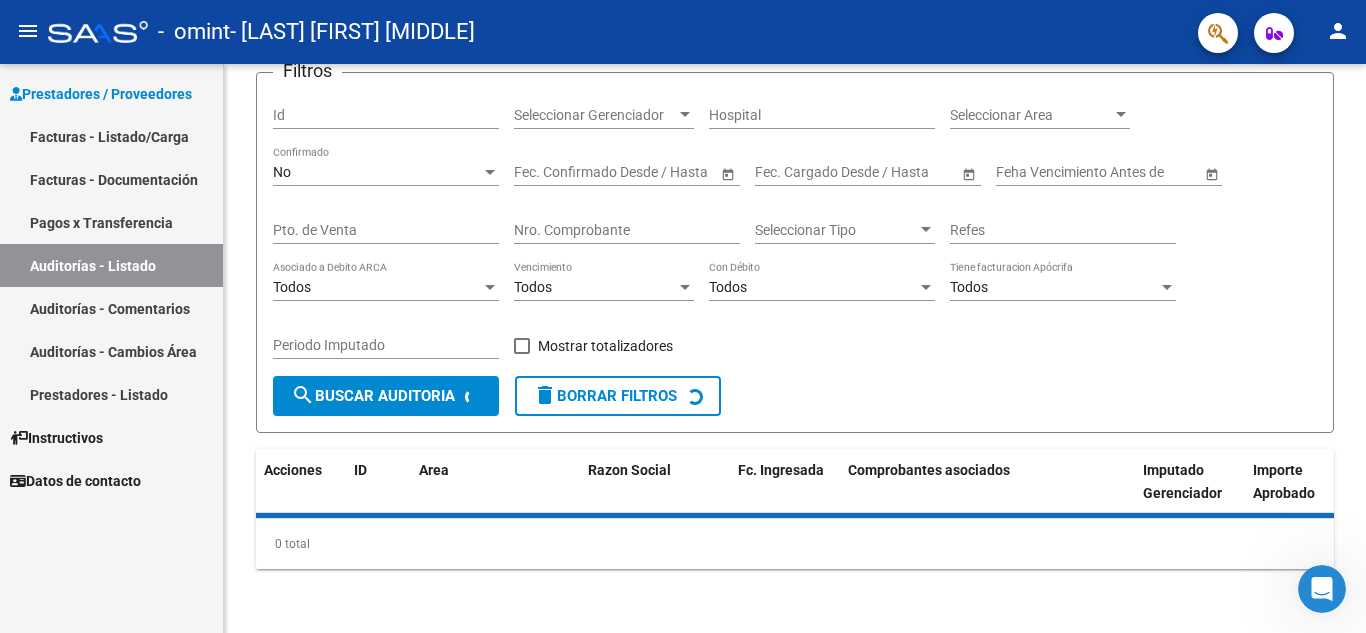 scroll, scrollTop: 188, scrollLeft: 0, axis: vertical 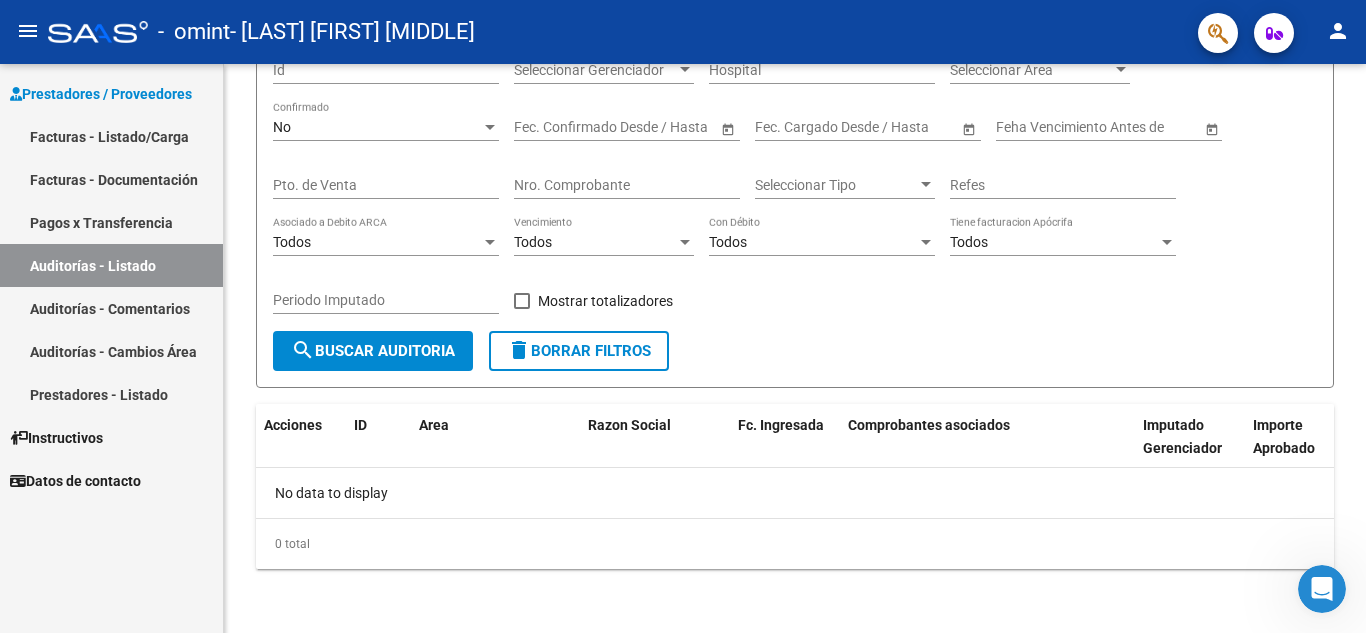 click on "Prestadores / Proveedores Facturas - Listado/Carga Facturas - Documentación Pagos x Transferencia Auditorías - Listado Auditorías - Comentarios Auditorías - Cambios Área Prestadores - Listado    Instructivos    Datos de contacto" at bounding box center [111, 348] 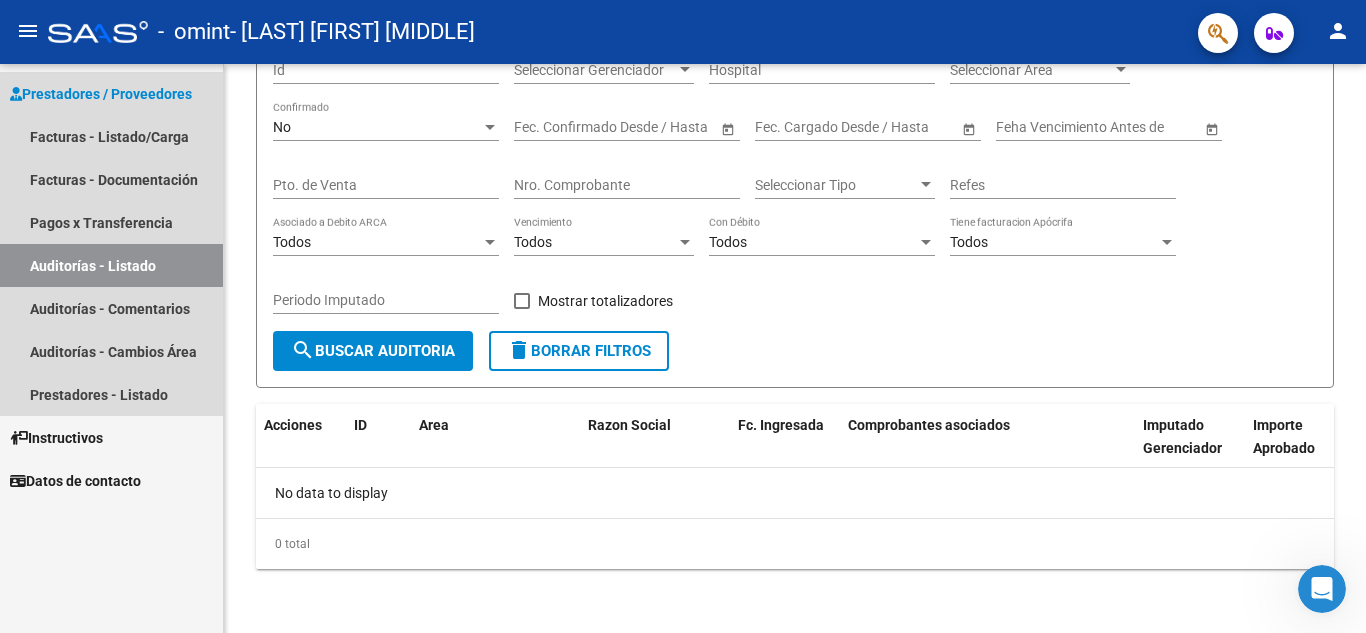 click on "Prestadores / Proveedores" at bounding box center [101, 94] 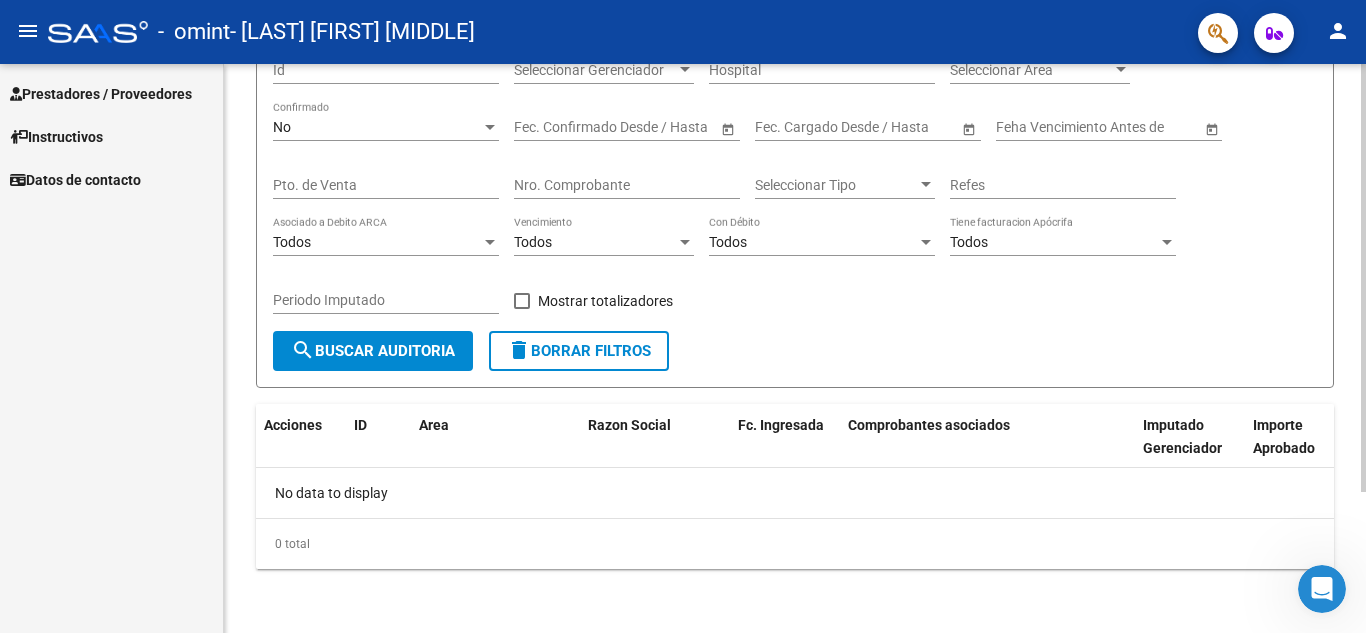 click on "PRESTADORES -> Auditoría de Comprobantes / Prestaciones cloud_download  Exportar CSV   Descarga Masiva
Filtros Id Seleccionar Gerenciador Seleccionar Gerenciador Hospital Seleccionar Area Seleccionar Area No Confirmado Start date – End date Fec. Confirmado Desde / Hasta Start date – End date Fec. Cargado Desde / Hasta Feha Vencimiento Antes de Pto. de Venta Nro. Comprobante Seleccionar Tipo Seleccionar Tipo Refes Todos Asociado a Debito ARCA Todos Vencimiento Todos Con Débito Todos Tiene facturacion Apócrifa Periodo Imputado    Mostrar totalizadores search  Buscar Auditoria  delete  Borrar Filtros  Acciones ID Area Razon Social Fc. Ingresada Comprobantes asociados Imputado Gerenciador Importe Aprobado Importe Debitado Importe Comprobantes Vencimiento FC Creado Usuario Confirmado Por Comentario Vencimiento Auditoría Auditoría externa creada Período Imputado Fecha Debitado x ARCA Monto Debitado x ARCA No data to display  0 total   1" 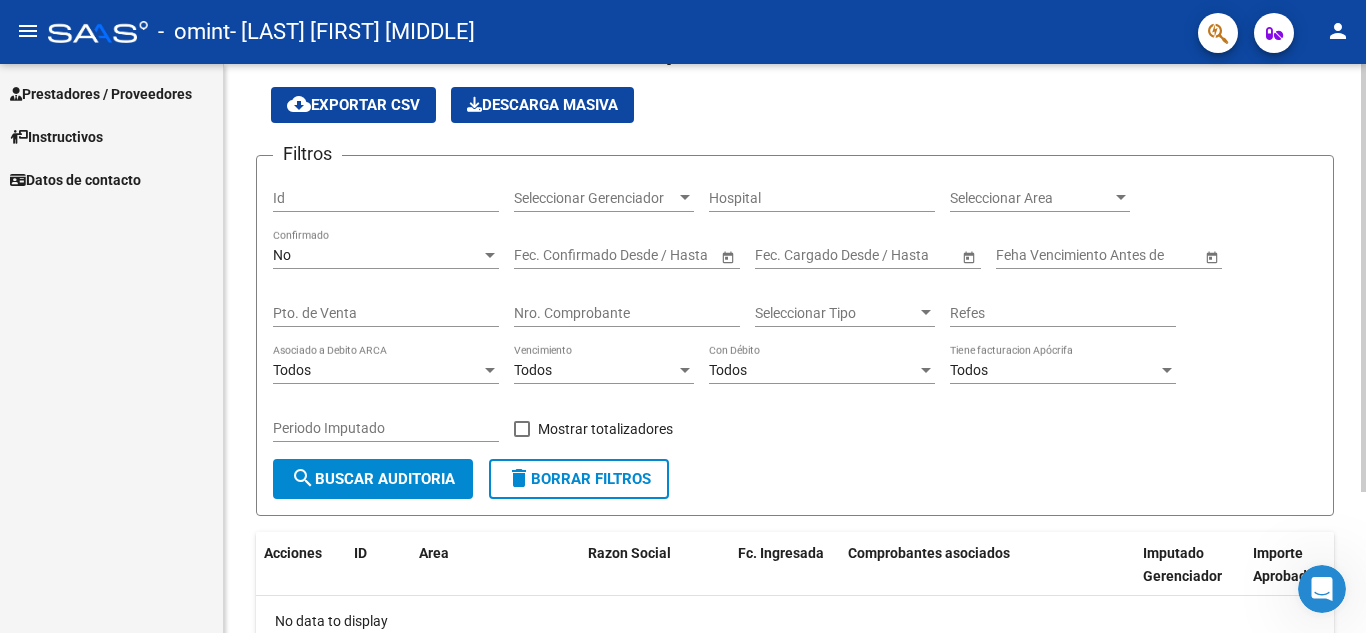 scroll, scrollTop: 0, scrollLeft: 0, axis: both 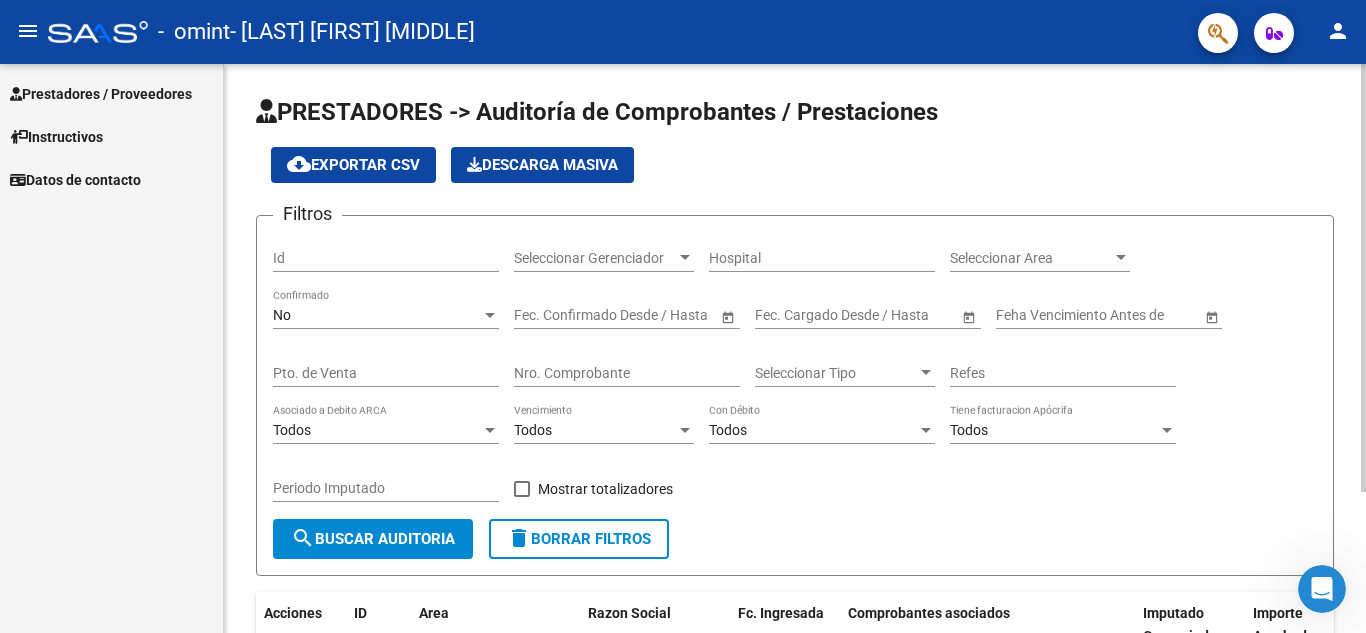 click on "PRESTADORES -> Auditoría de Comprobantes / Prestaciones cloud_download  Exportar CSV   Descarga Masiva
Filtros Id Seleccionar Gerenciador Seleccionar Gerenciador Hospital Seleccionar Area Seleccionar Area No Confirmado Start date – End date Fec. Confirmado Desde / Hasta Start date – End date Fec. Cargado Desde / Hasta Feha Vencimiento Antes de Pto. de Venta Nro. Comprobante Seleccionar Tipo Seleccionar Tipo Refes Todos Asociado a Debito ARCA Todos Vencimiento Todos Con Débito Todos Tiene facturacion Apócrifa Periodo Imputado    Mostrar totalizadores search  Buscar Auditoria  delete  Borrar Filtros  Acciones ID Area Razon Social Fc. Ingresada Comprobantes asociados Imputado Gerenciador Importe Aprobado Importe Debitado Importe Comprobantes Vencimiento FC Creado Usuario Confirmado Por Comentario Vencimiento Auditoría Auditoría externa creada Período Imputado Fecha Debitado x ARCA Monto Debitado x ARCA No data to display  0 total   1" 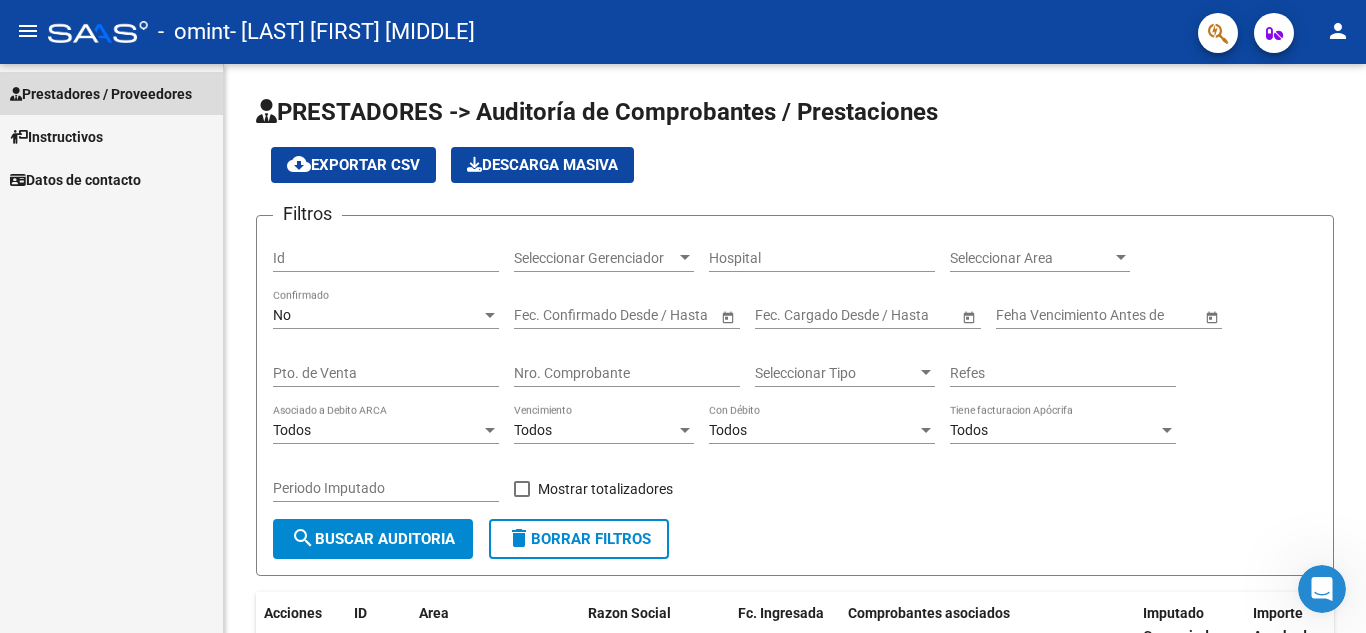 click on "Prestadores / Proveedores" at bounding box center [101, 94] 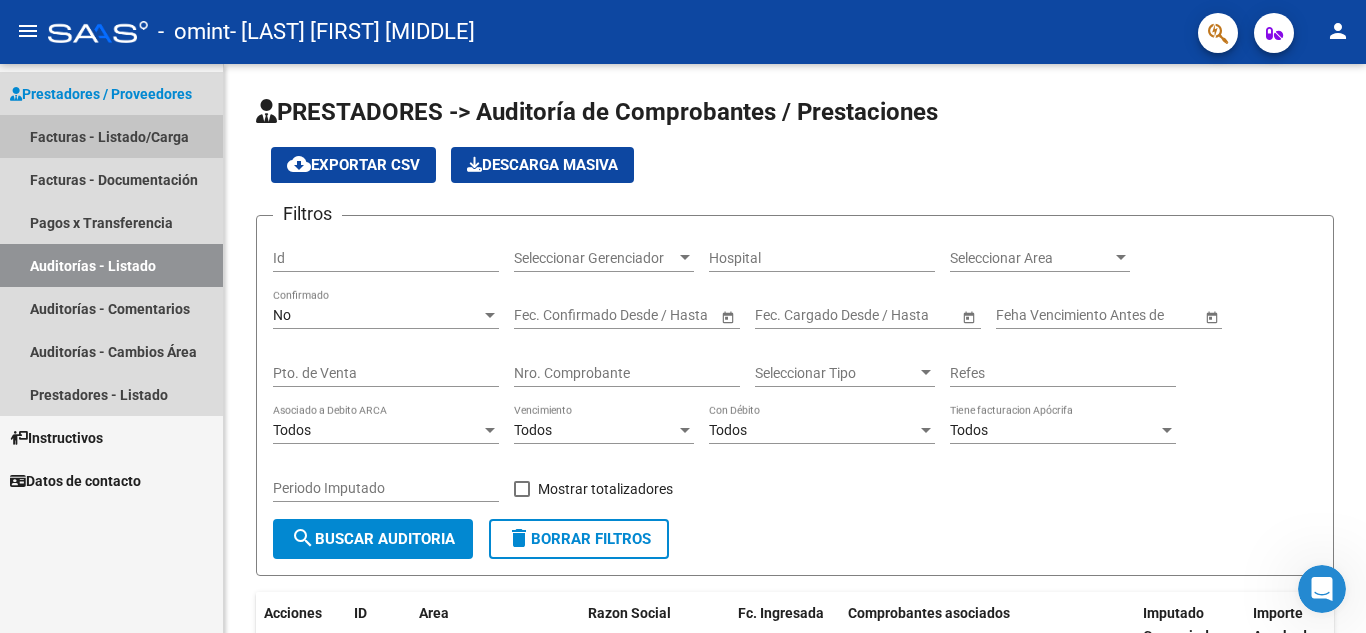 click on "Facturas - Listado/Carga" at bounding box center (111, 136) 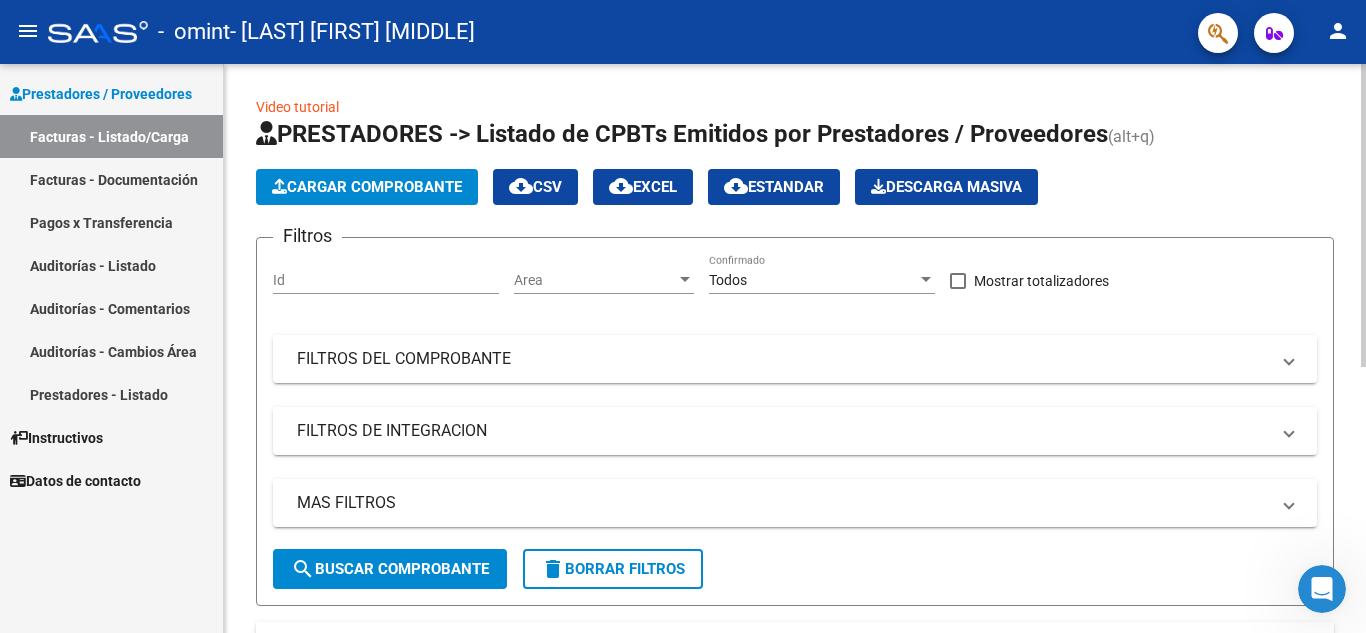 click on "Cargar Comprobante" 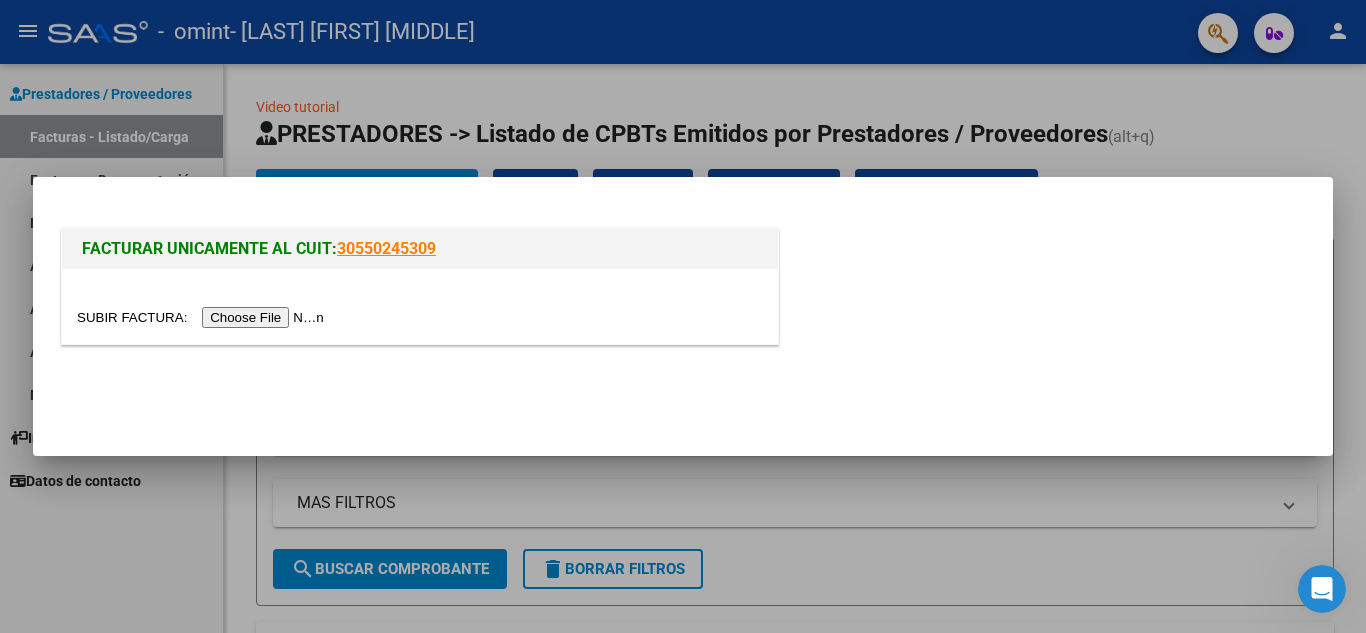 click at bounding box center [203, 317] 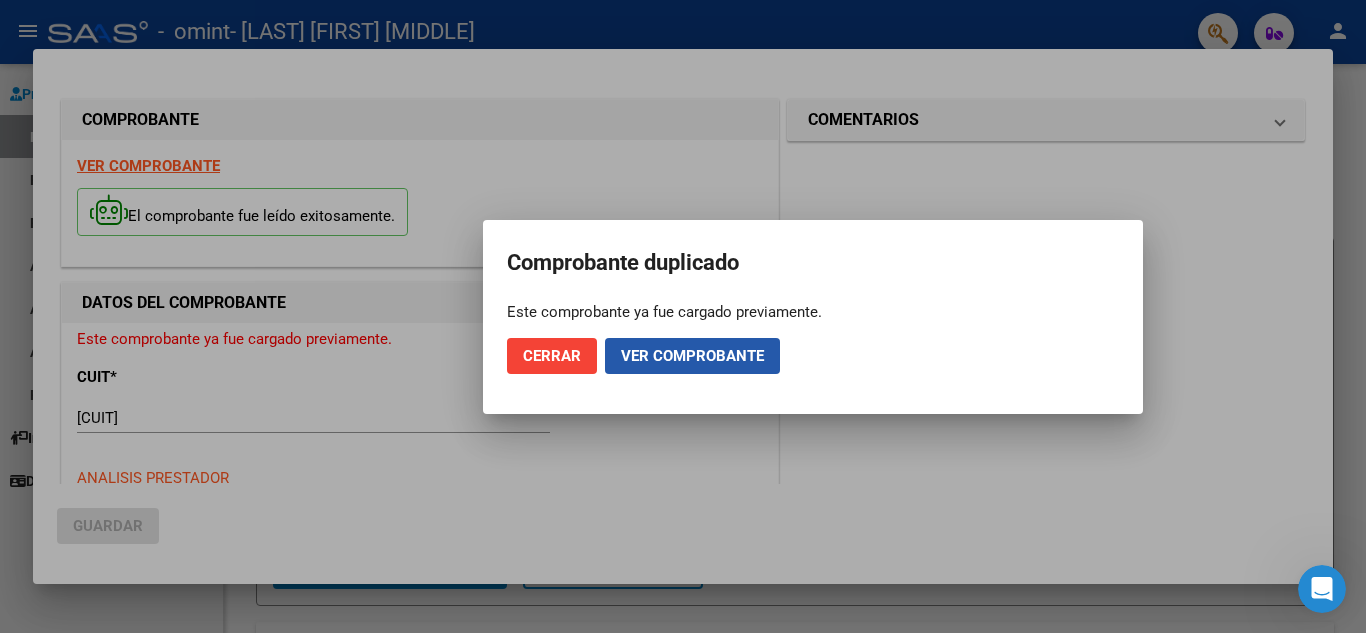 click on "Ver comprobante" 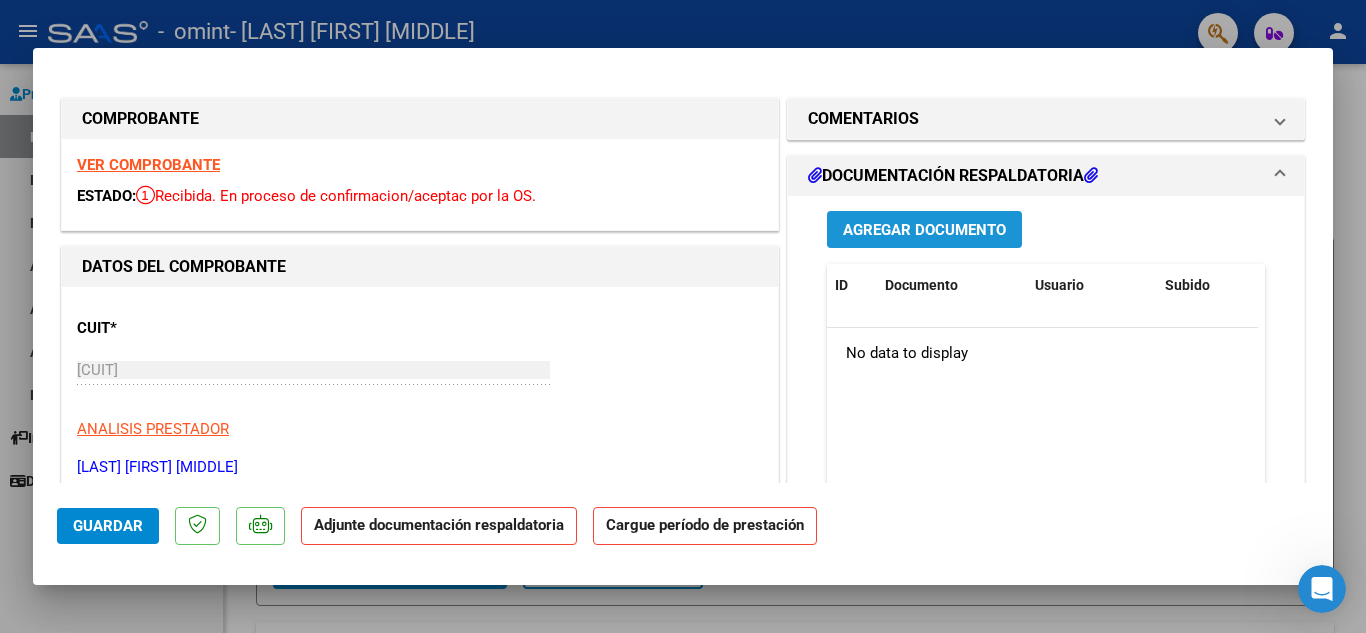 click on "Agregar Documento" at bounding box center [924, 230] 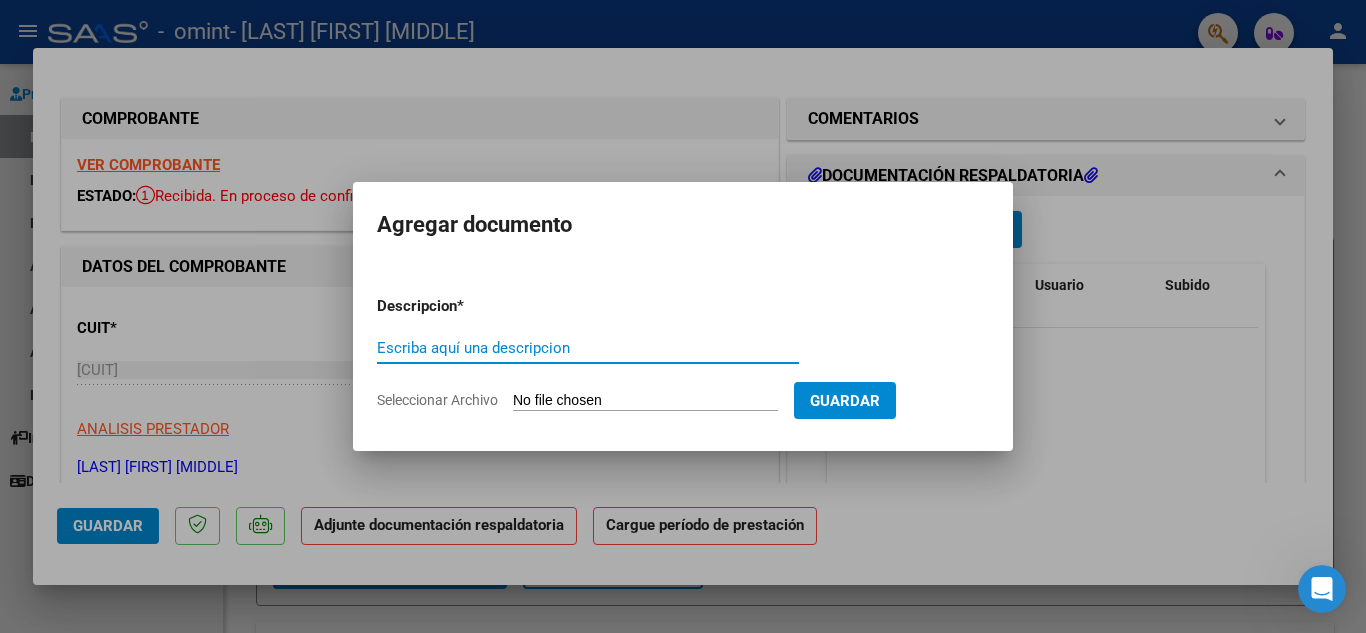 click on "Escriba aquí una descripcion" at bounding box center [588, 348] 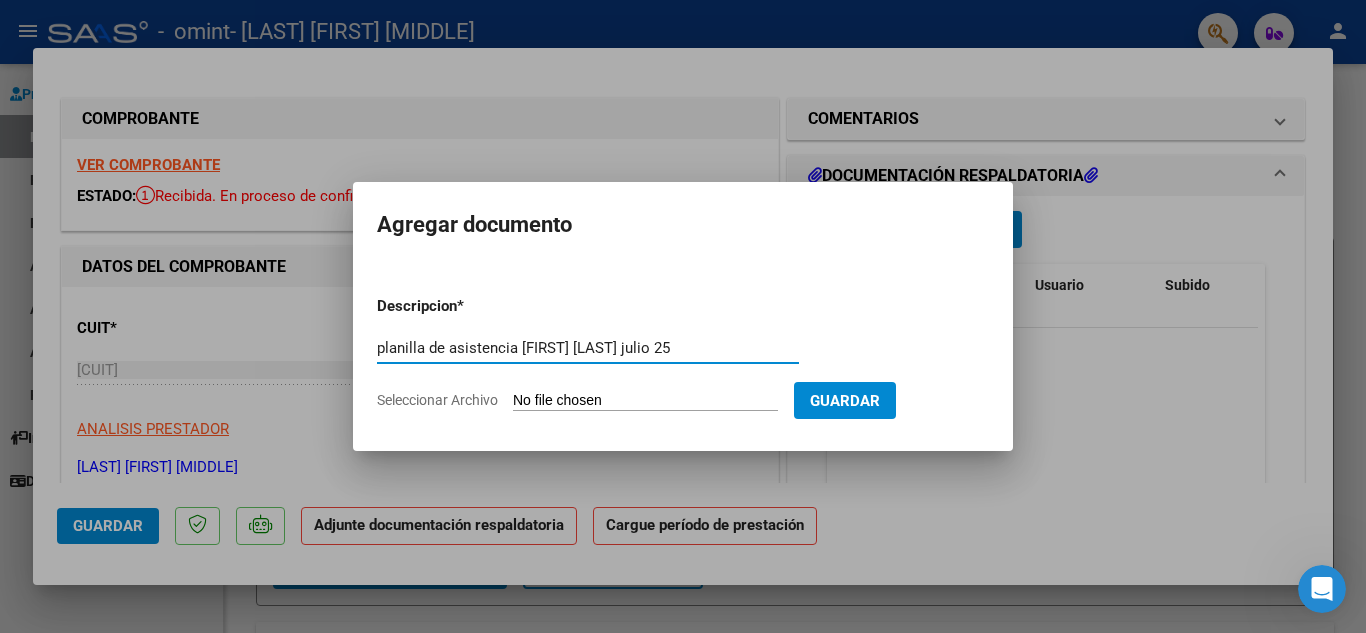 type on "planilla de asistencia [FIRST] [LAST] julio 25" 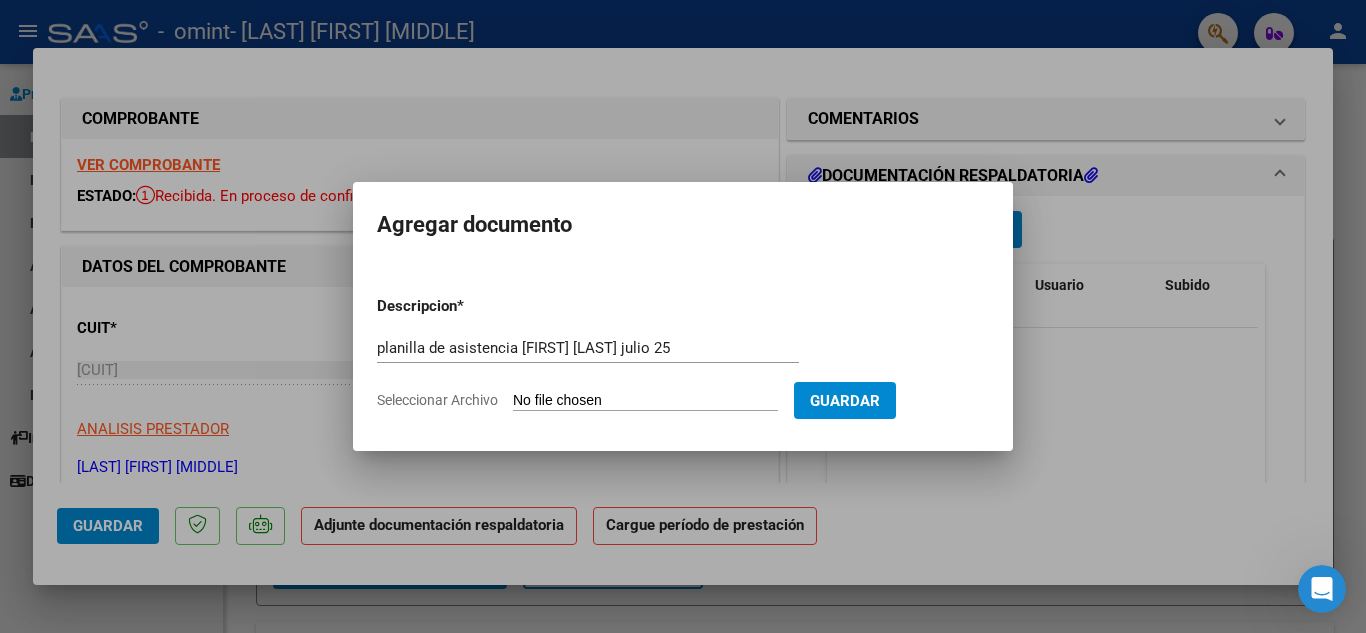 click on "Seleccionar Archivo" 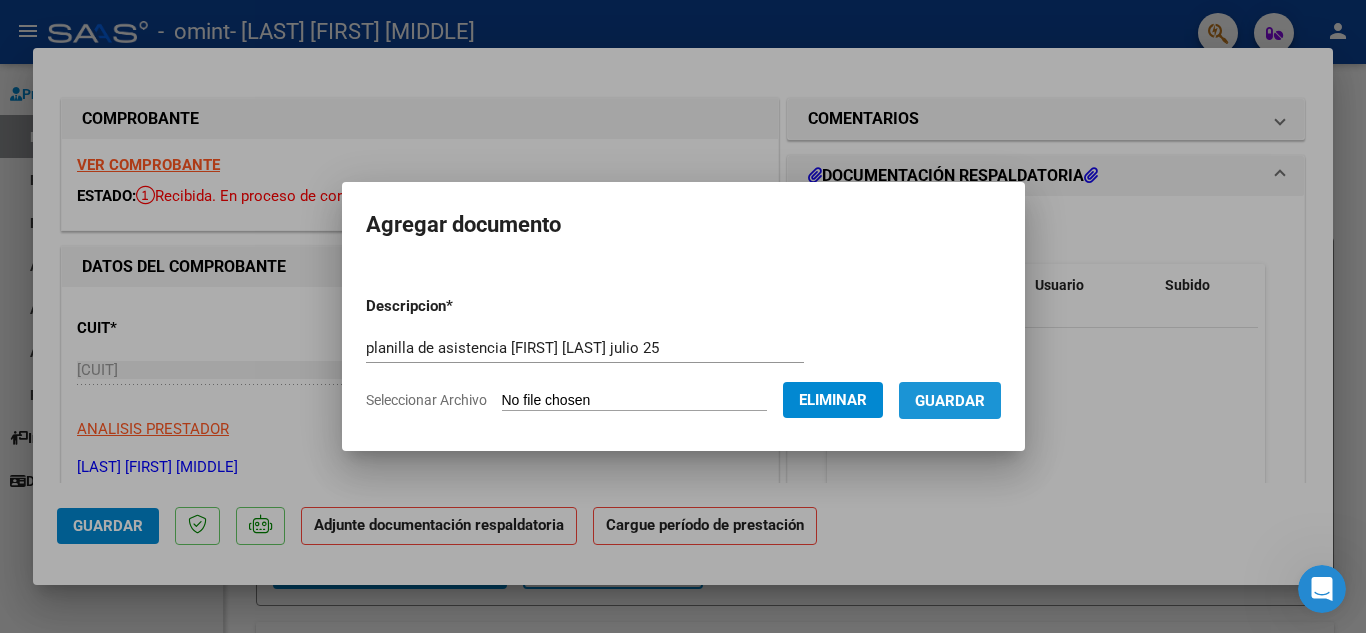click on "Guardar" at bounding box center (950, 401) 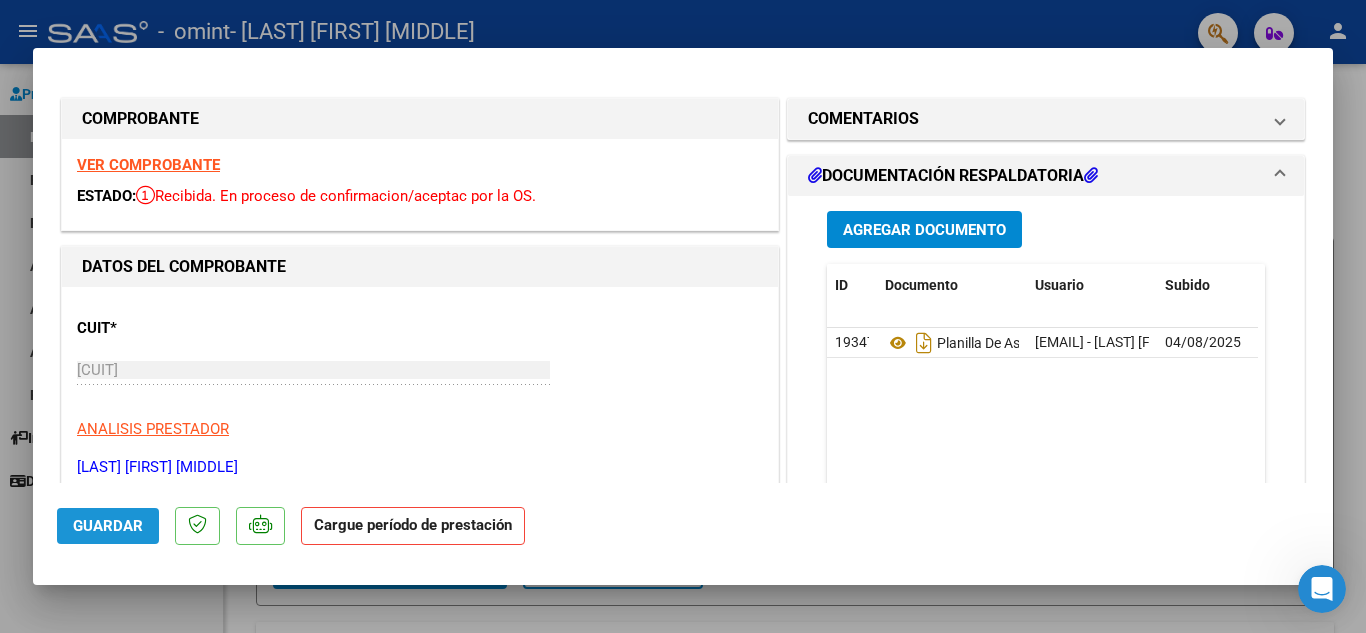 click on "Guardar" 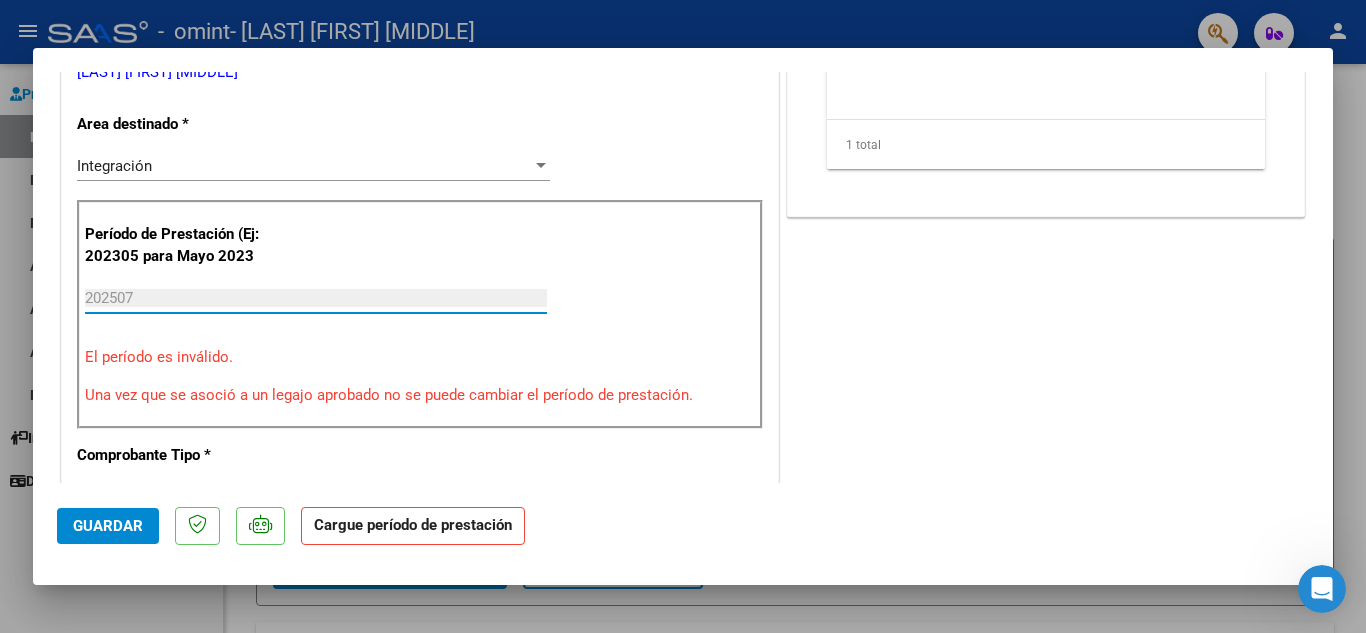 click on "202507" at bounding box center [316, 298] 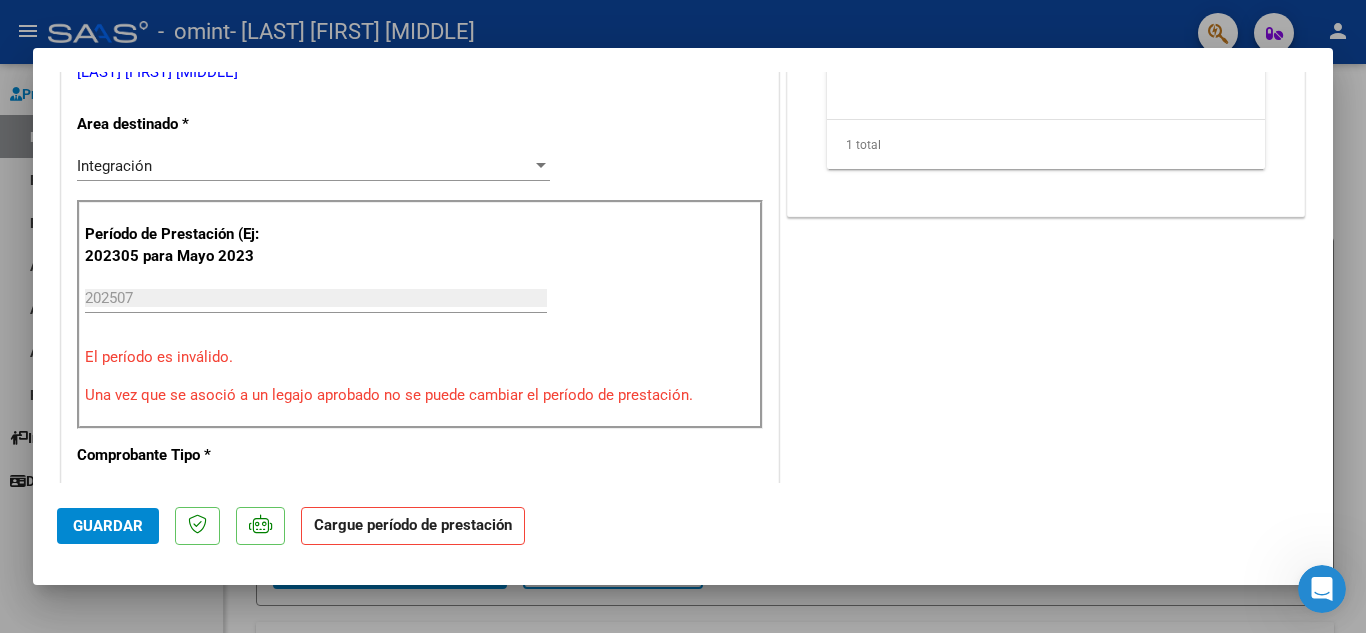 click on "Cargue período de prestación" 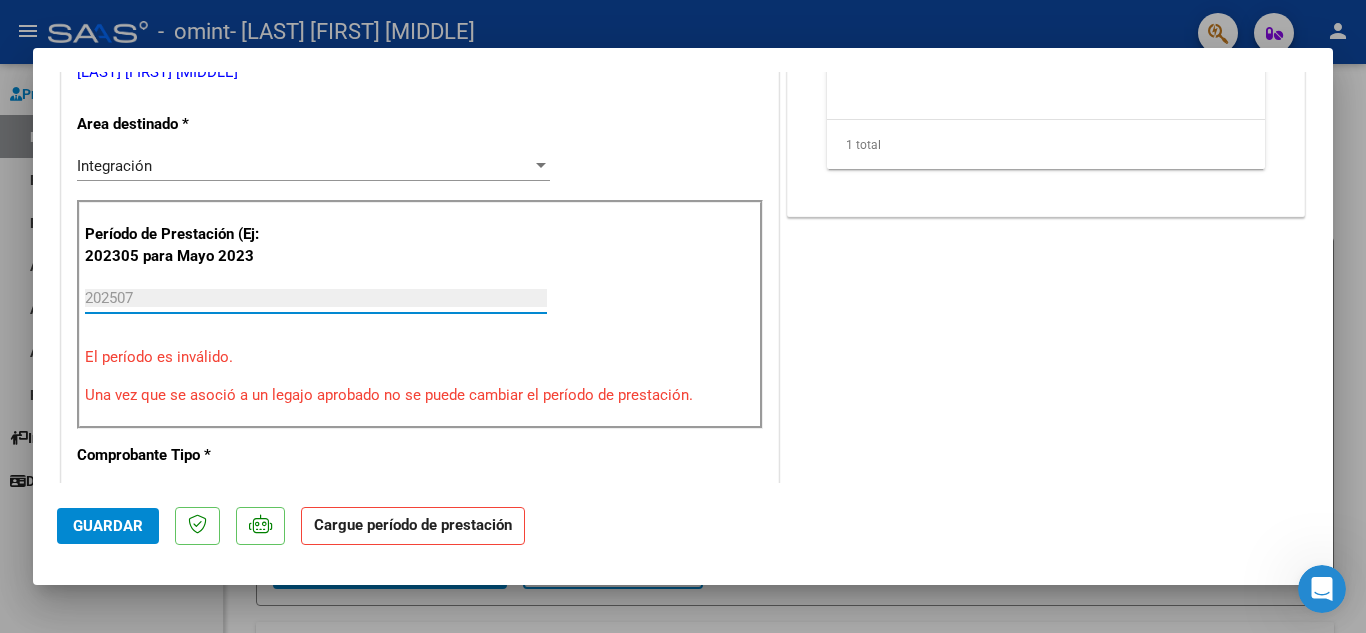 click on "202507" at bounding box center [316, 298] 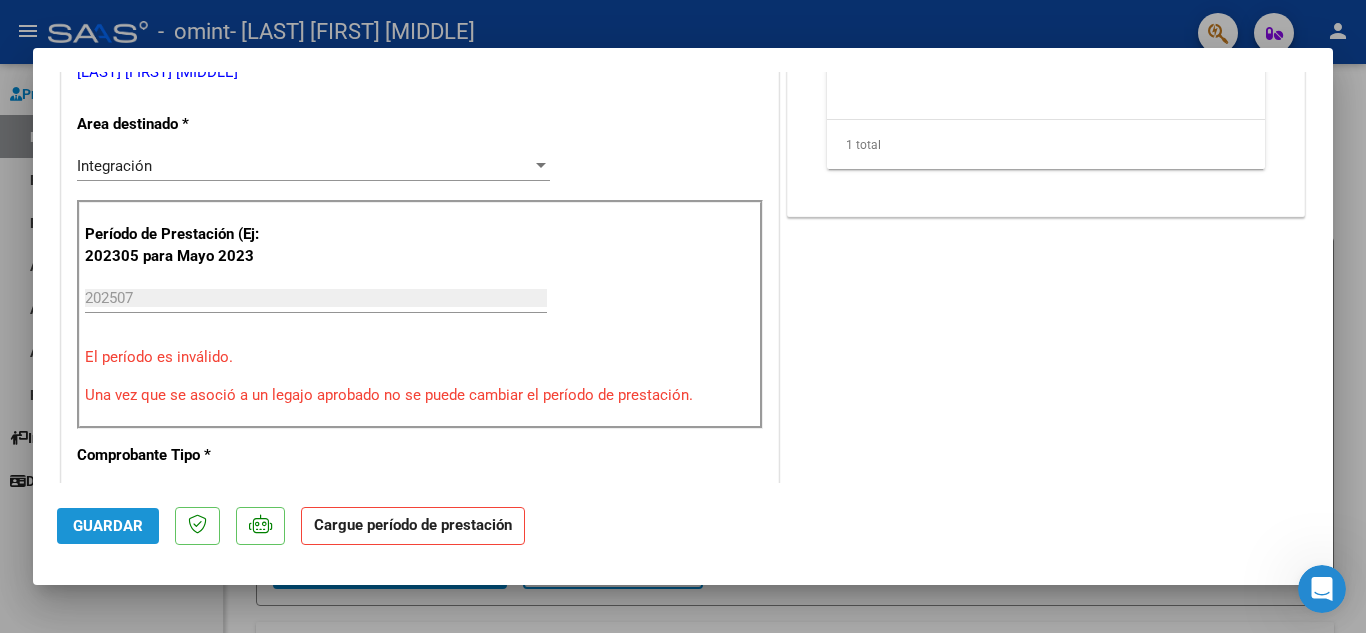 click on "Guardar" 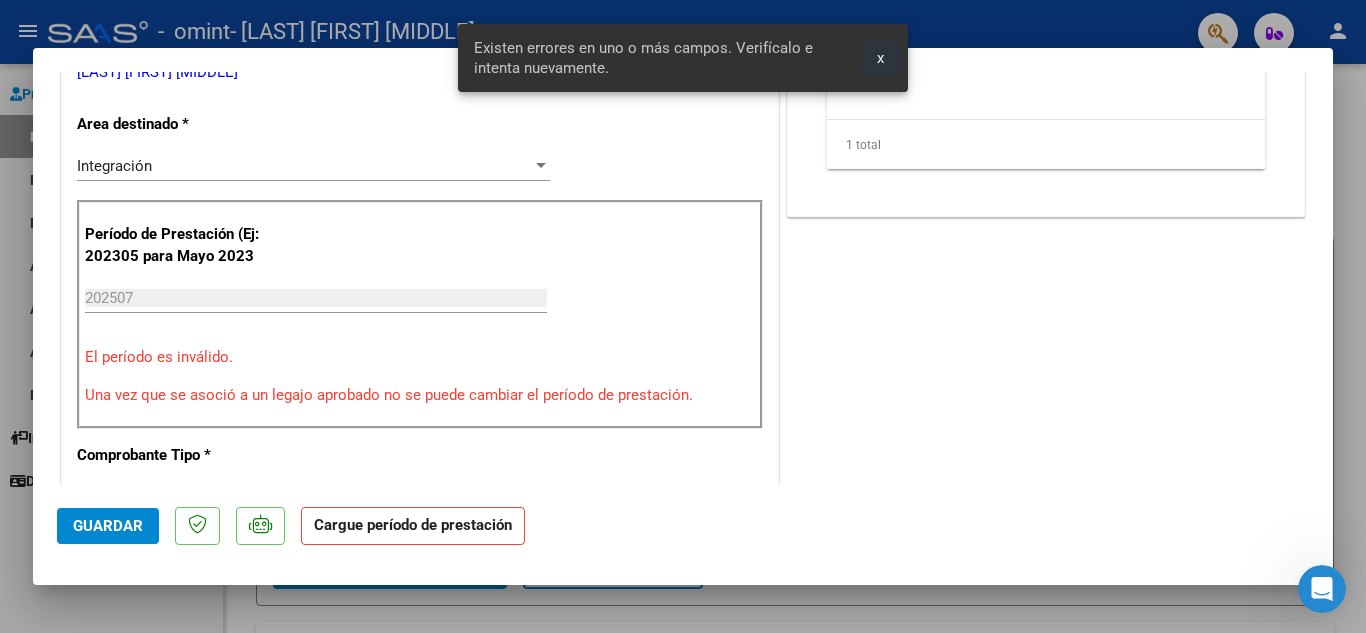 click on "x" at bounding box center [880, 58] 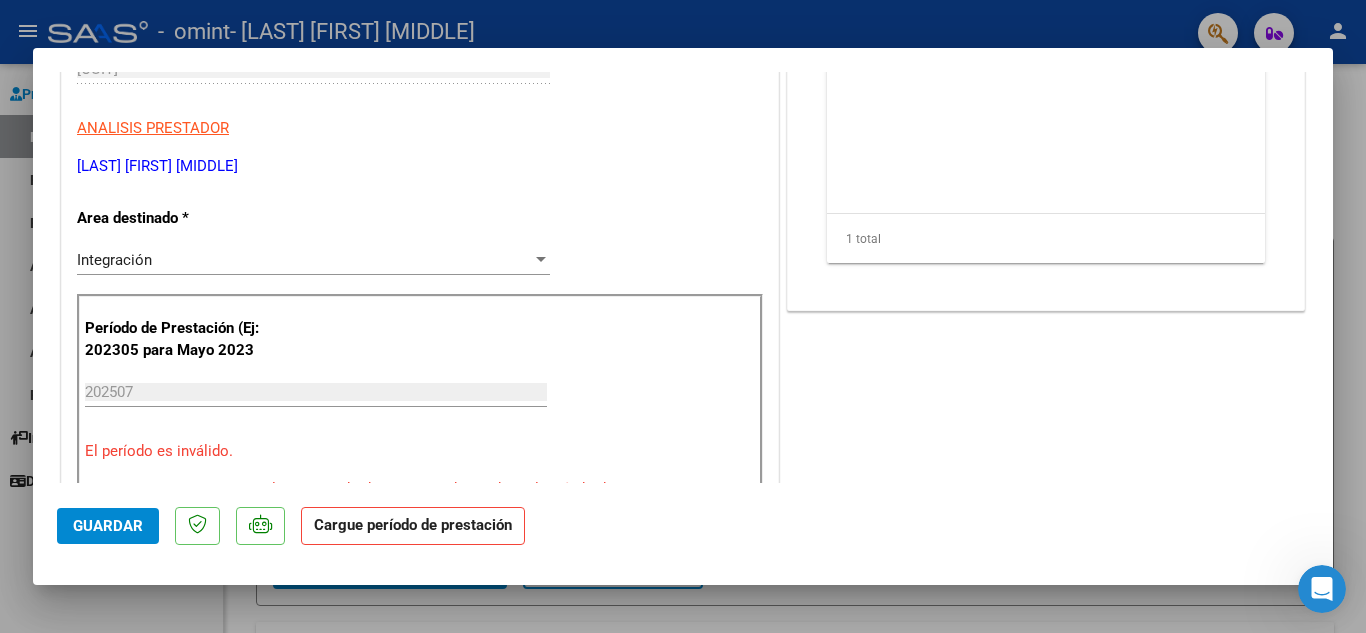 scroll, scrollTop: 0, scrollLeft: 0, axis: both 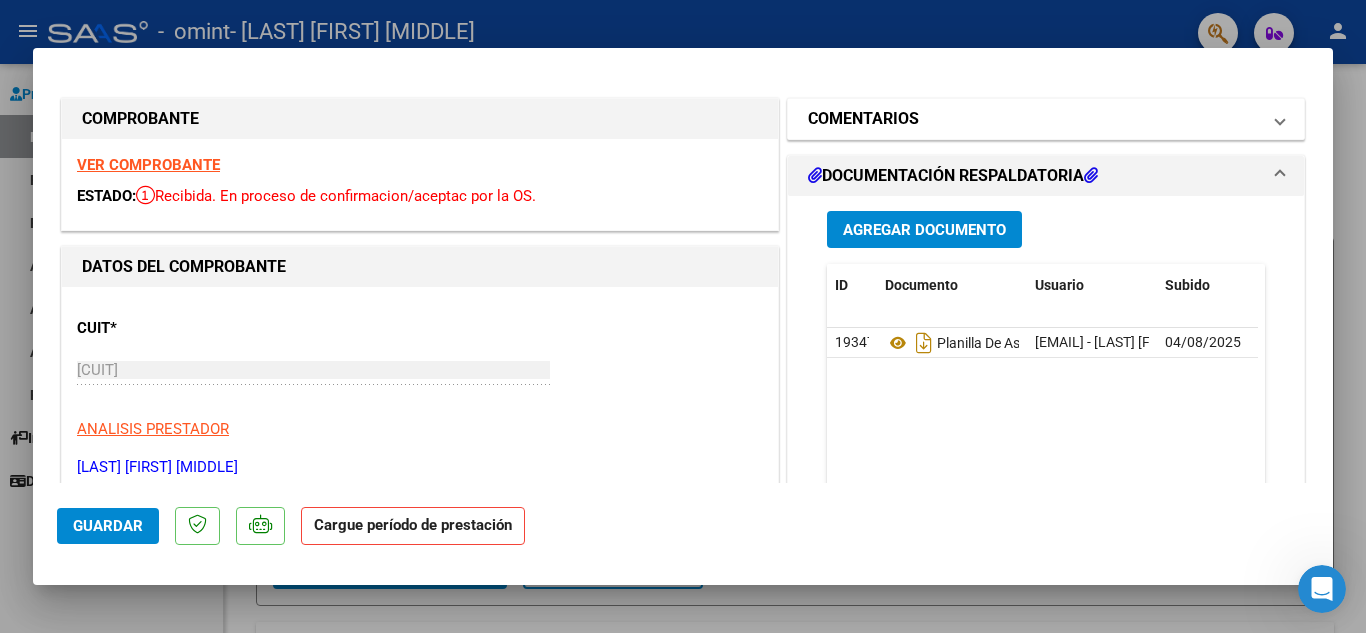 click at bounding box center (1280, 119) 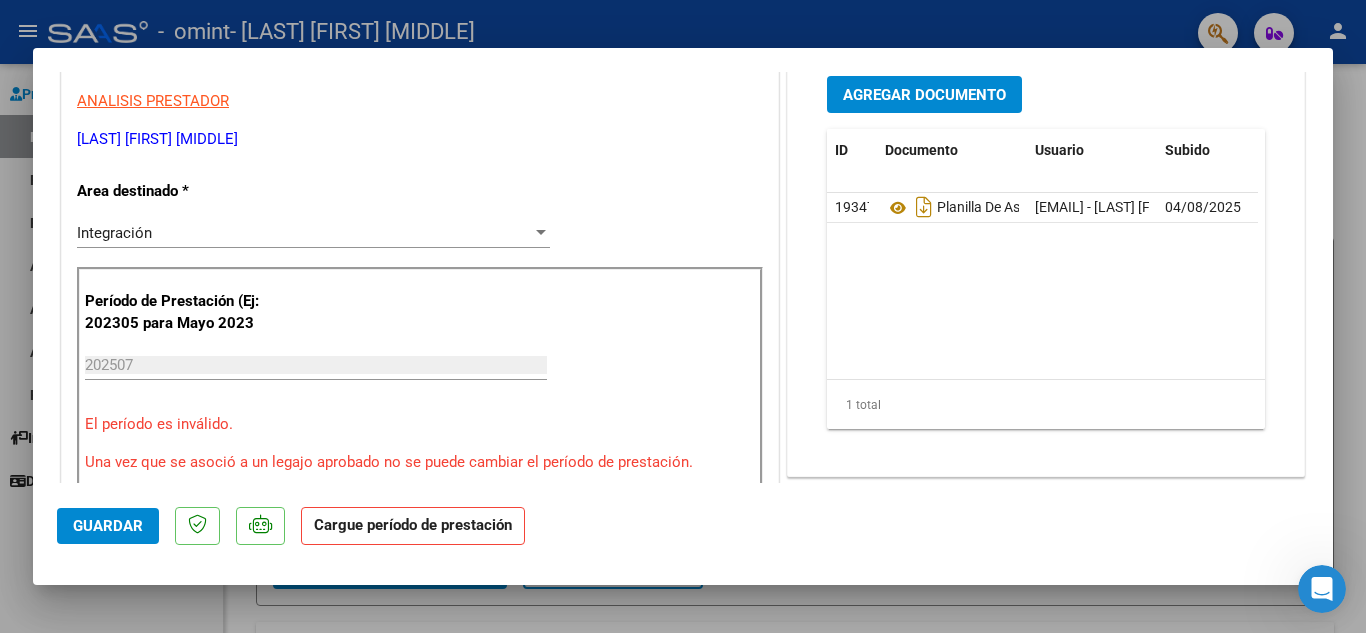 scroll, scrollTop: 332, scrollLeft: 0, axis: vertical 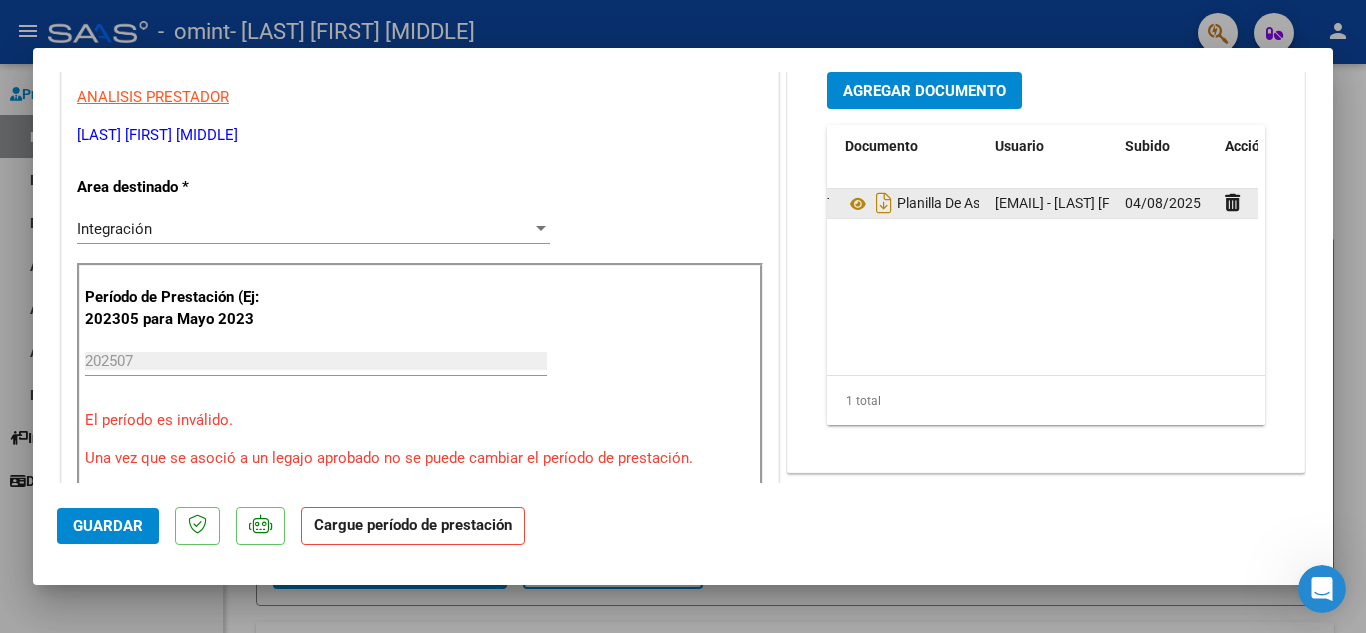 click on "[EMAIL] - [LAST] [FIRST] [MIDDLE]" 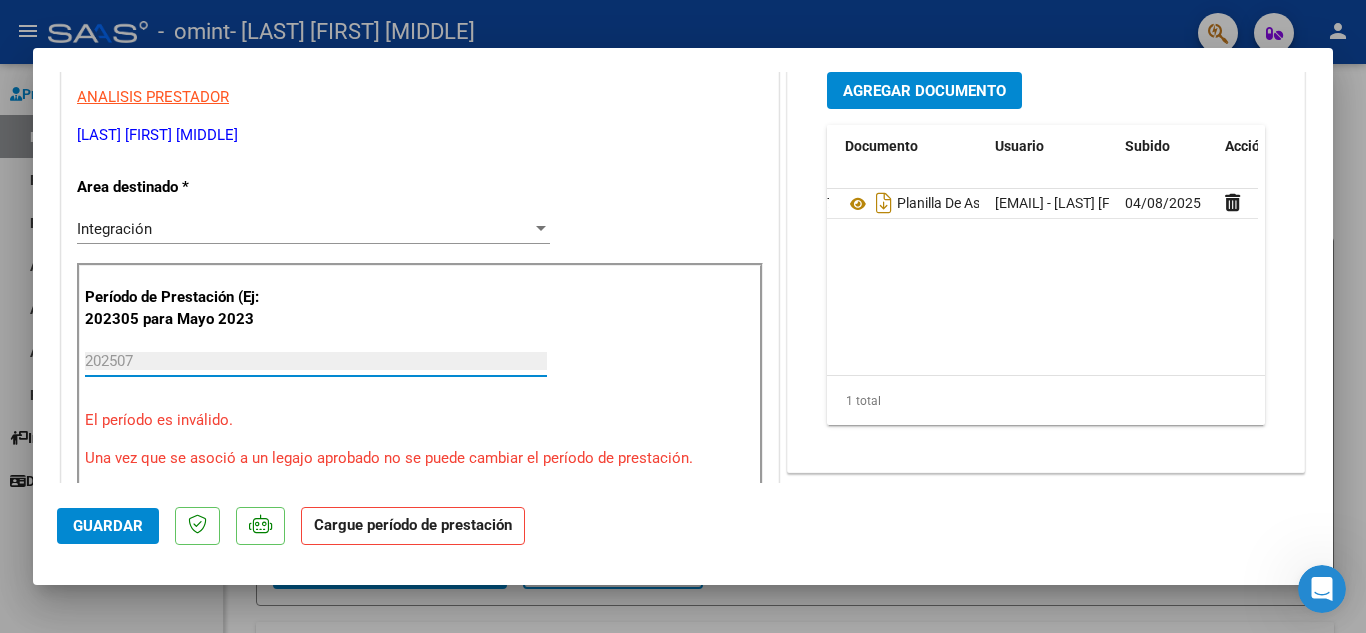click on "202507" at bounding box center [316, 361] 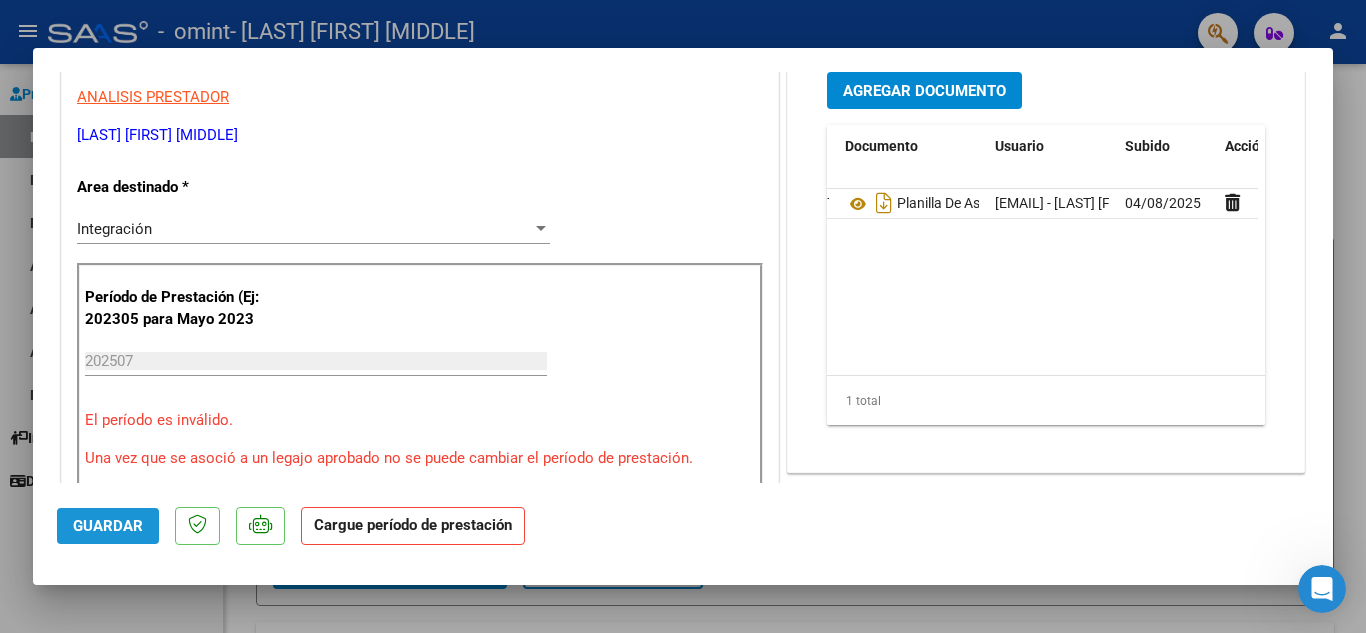 click on "Guardar" 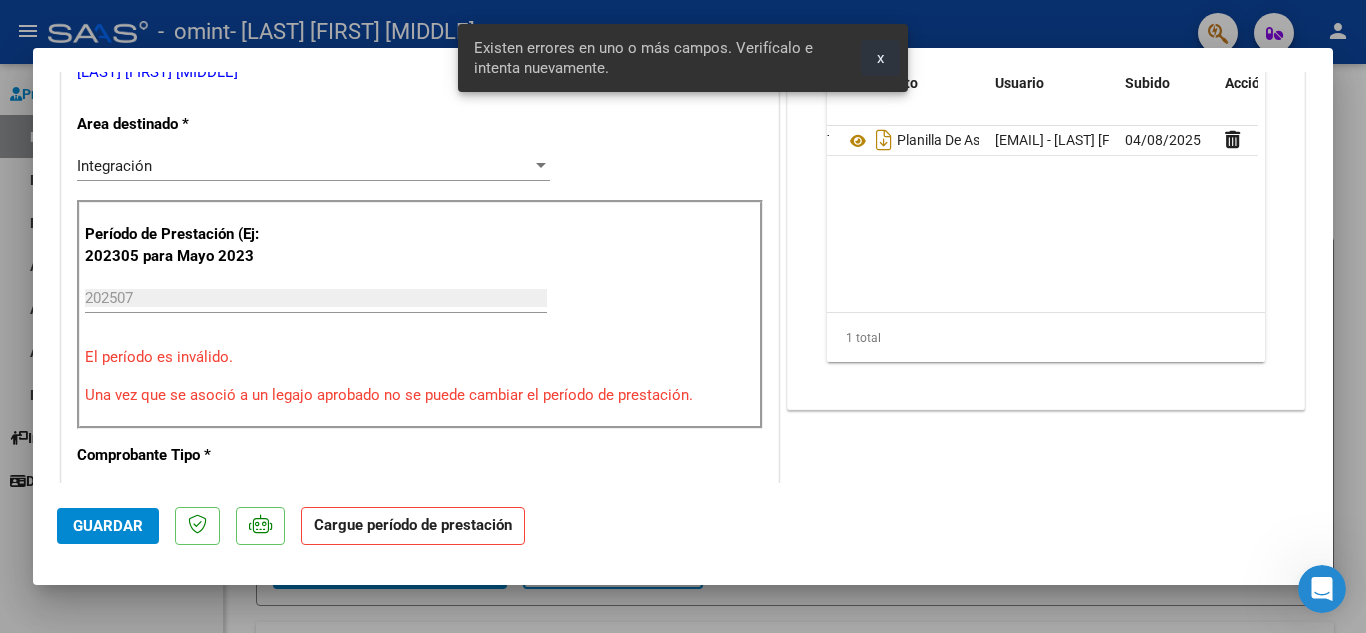 click on "x" at bounding box center [880, 58] 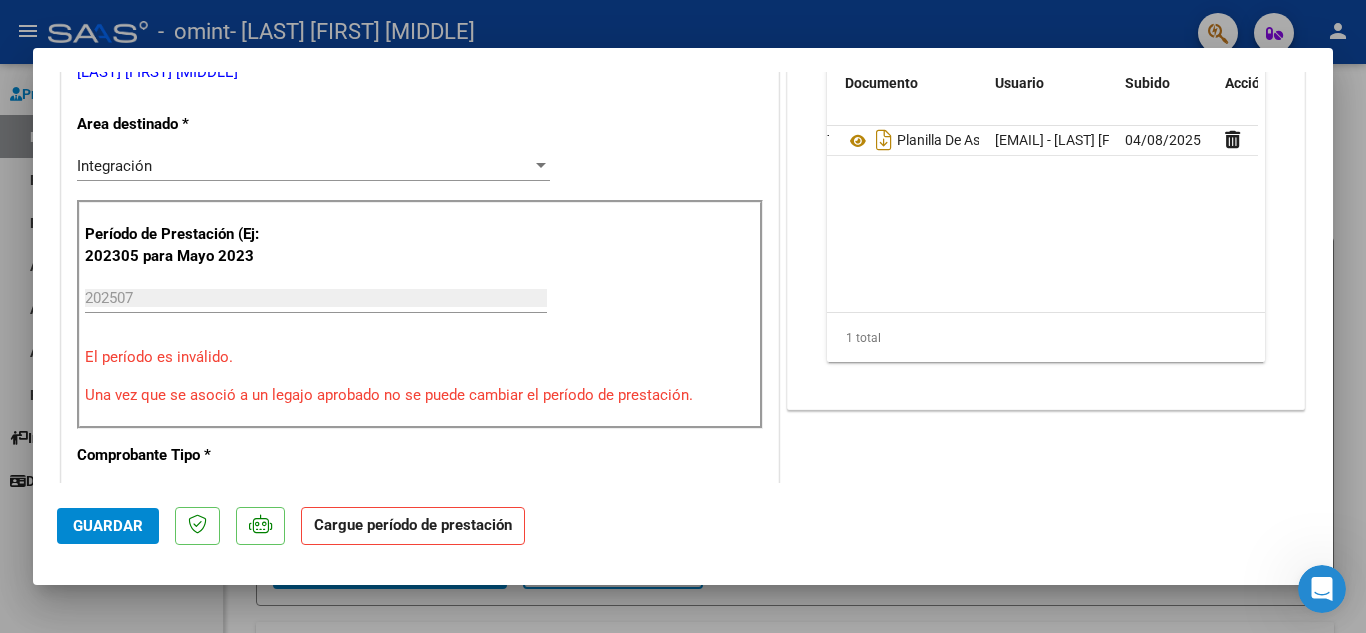 click 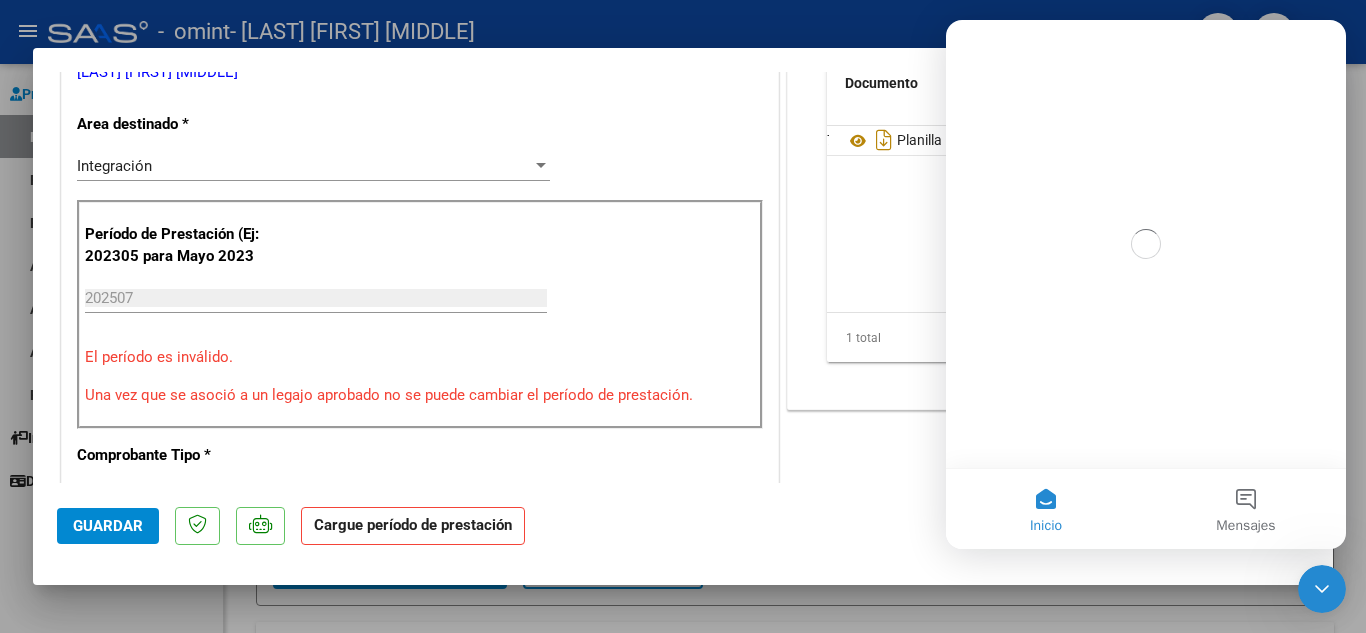 scroll, scrollTop: 0, scrollLeft: 0, axis: both 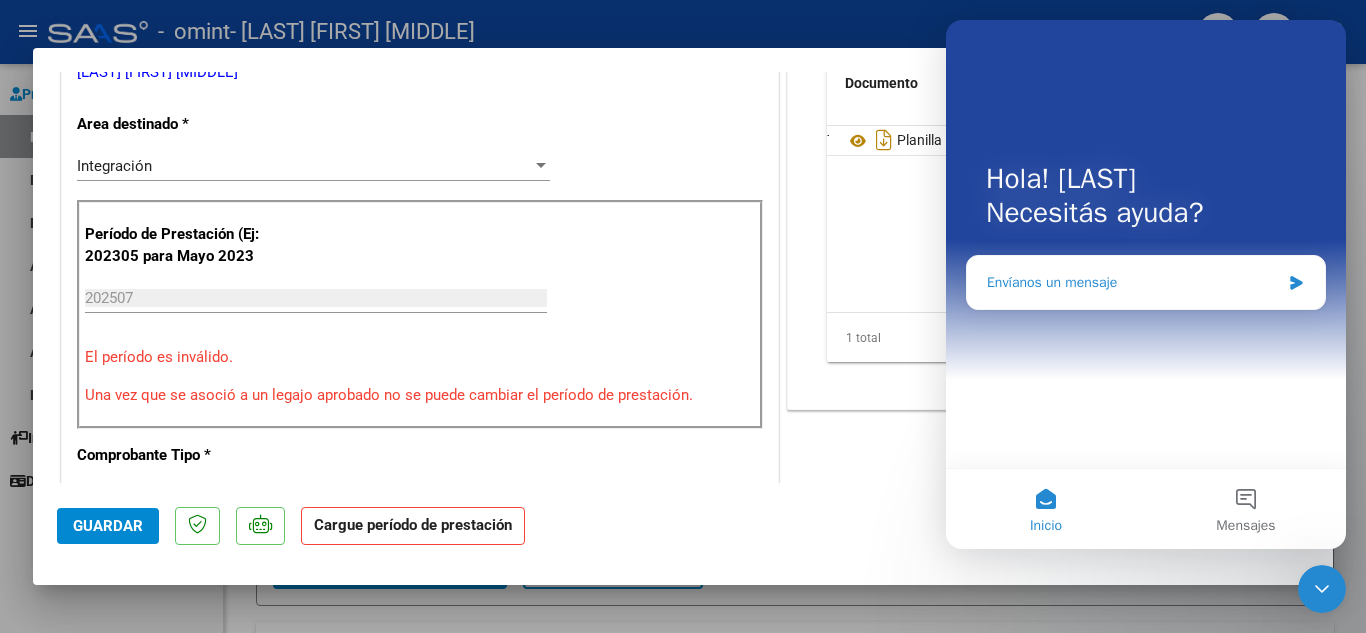click on "Envíanos un mensaje" at bounding box center [1133, 282] 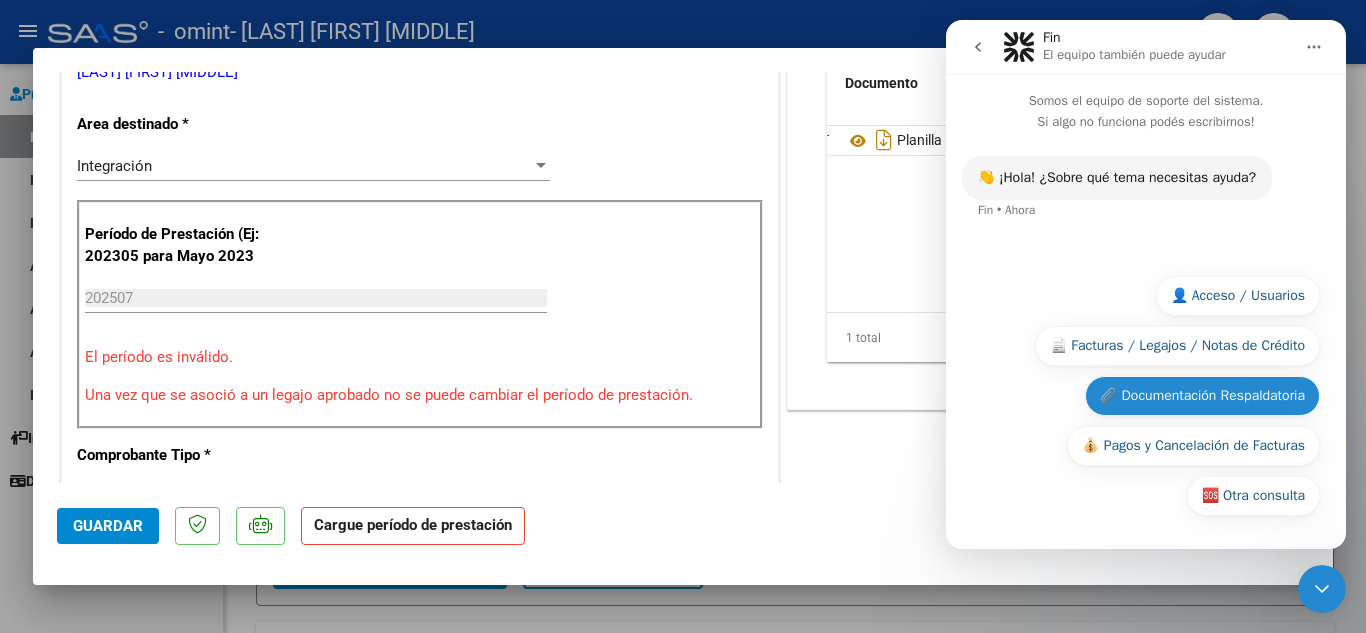 click on "📎 Documentación Respaldatoria" at bounding box center (1202, 396) 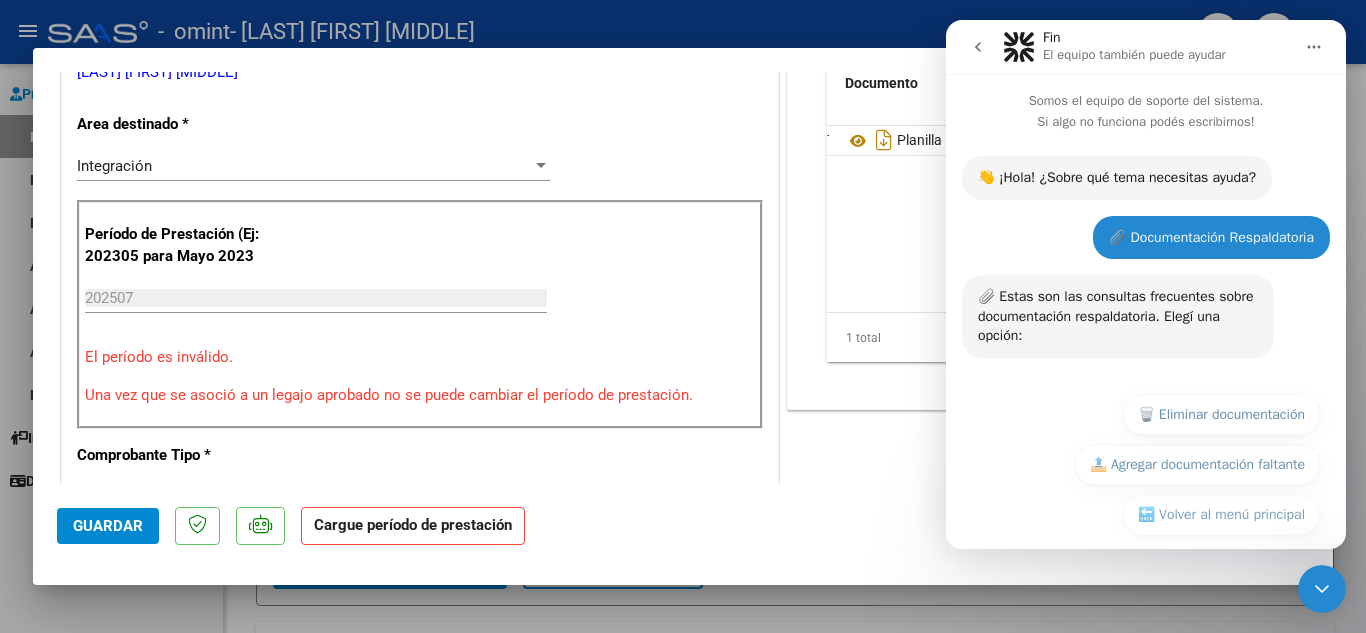 scroll, scrollTop: 19, scrollLeft: 0, axis: vertical 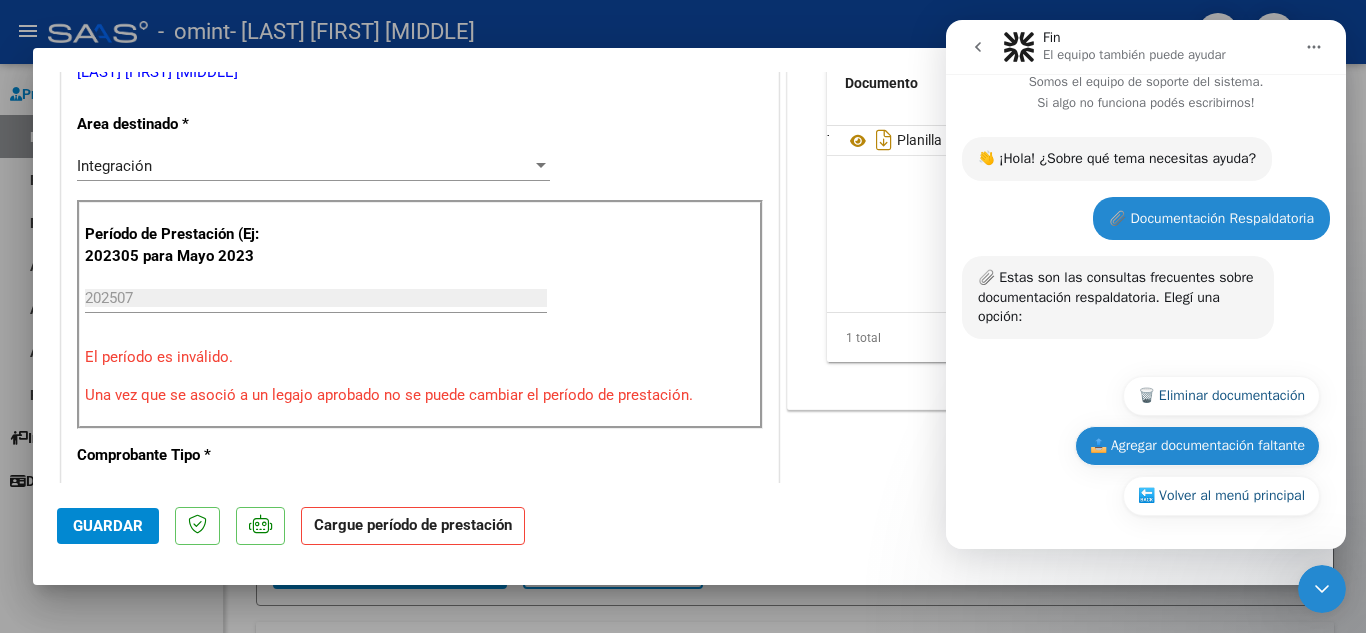 click on "📤 Agregar documentación faltante" at bounding box center [1197, 446] 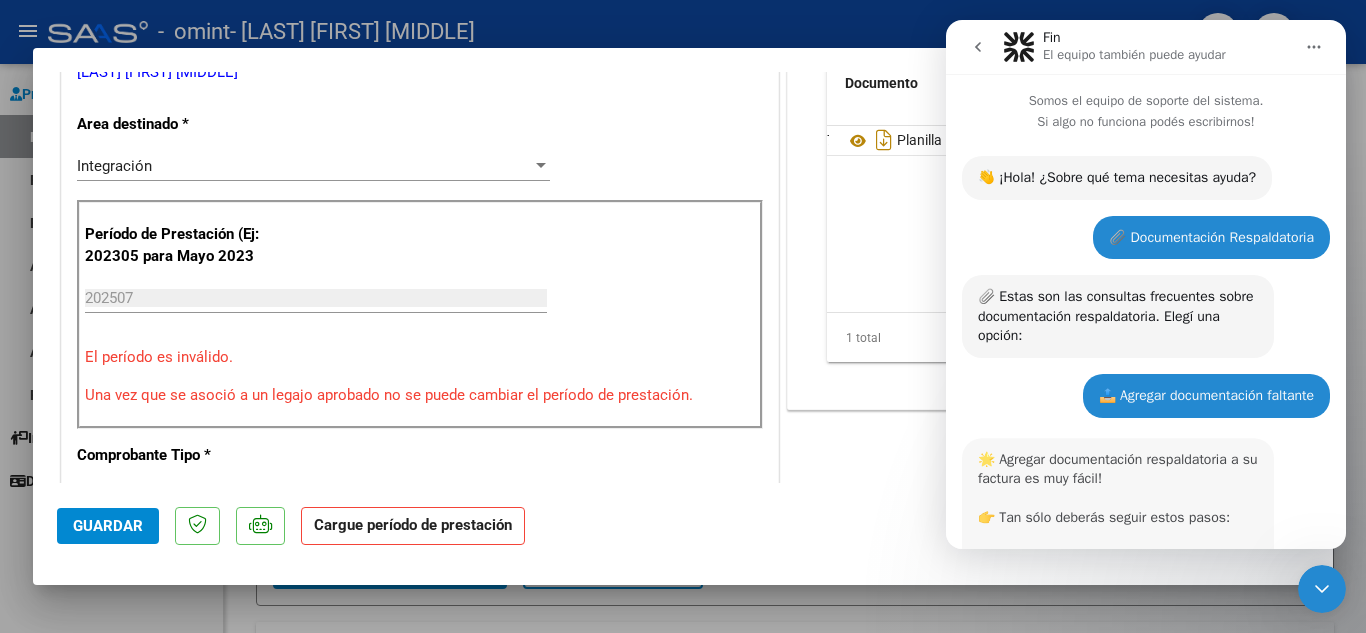 scroll, scrollTop: 957, scrollLeft: 0, axis: vertical 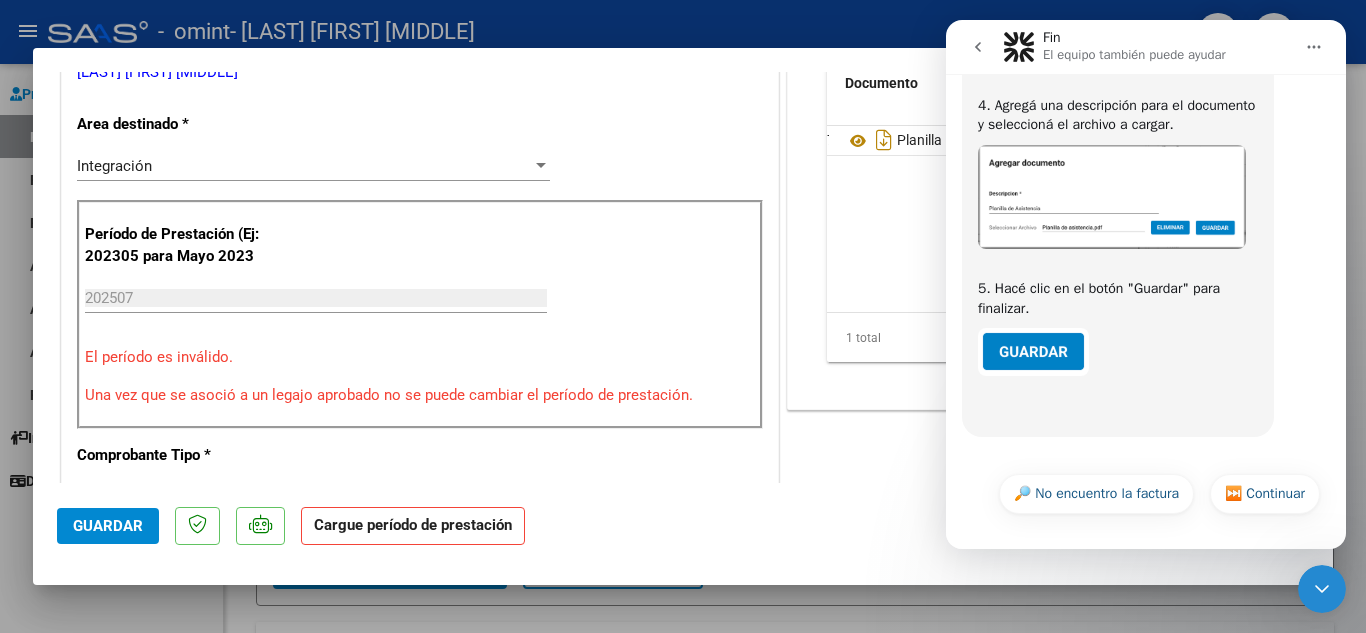 click on "COMENTARIOS Comentarios del Prestador / Gerenciador:   DOCUMENTACIÓN RESPALDATORIA  Agregar Documento ID Documento Usuario Subido Acción 19347  Planilla De Asistencia [FIRST] [LAST] Julio 25   [EMAIL] - [LAST] [FIRST]   04/08/2025   1 total   1" at bounding box center [1046, 565] 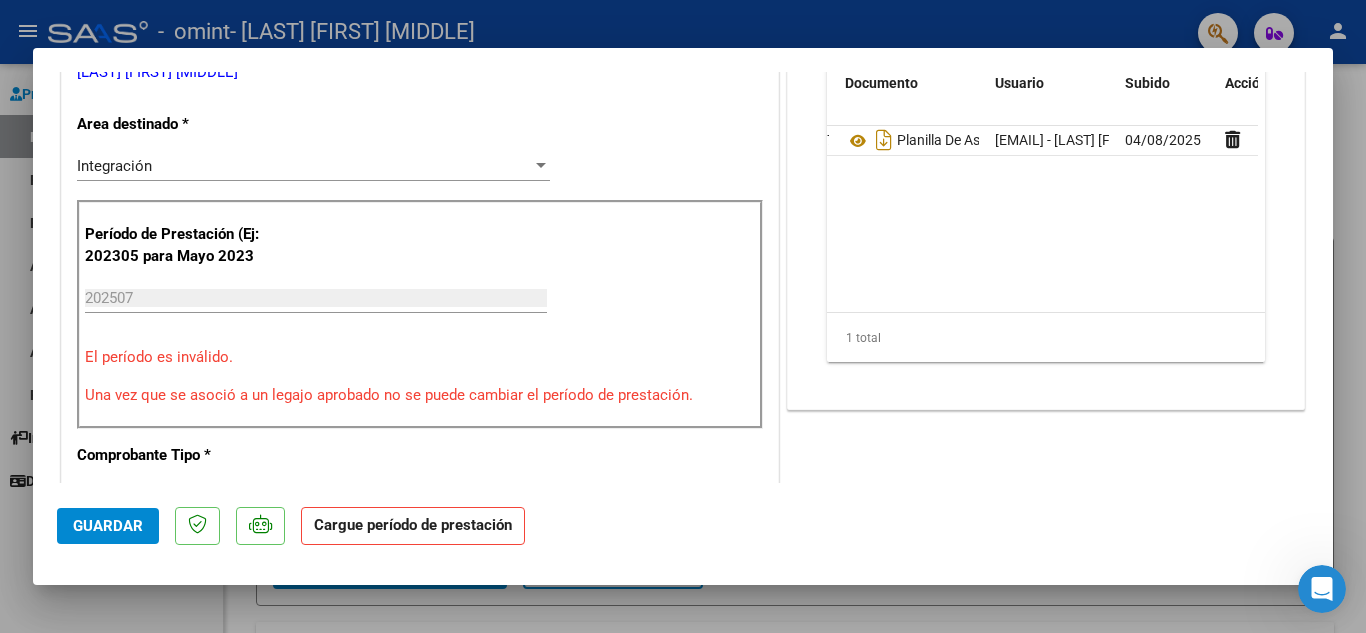 scroll, scrollTop: 0, scrollLeft: 0, axis: both 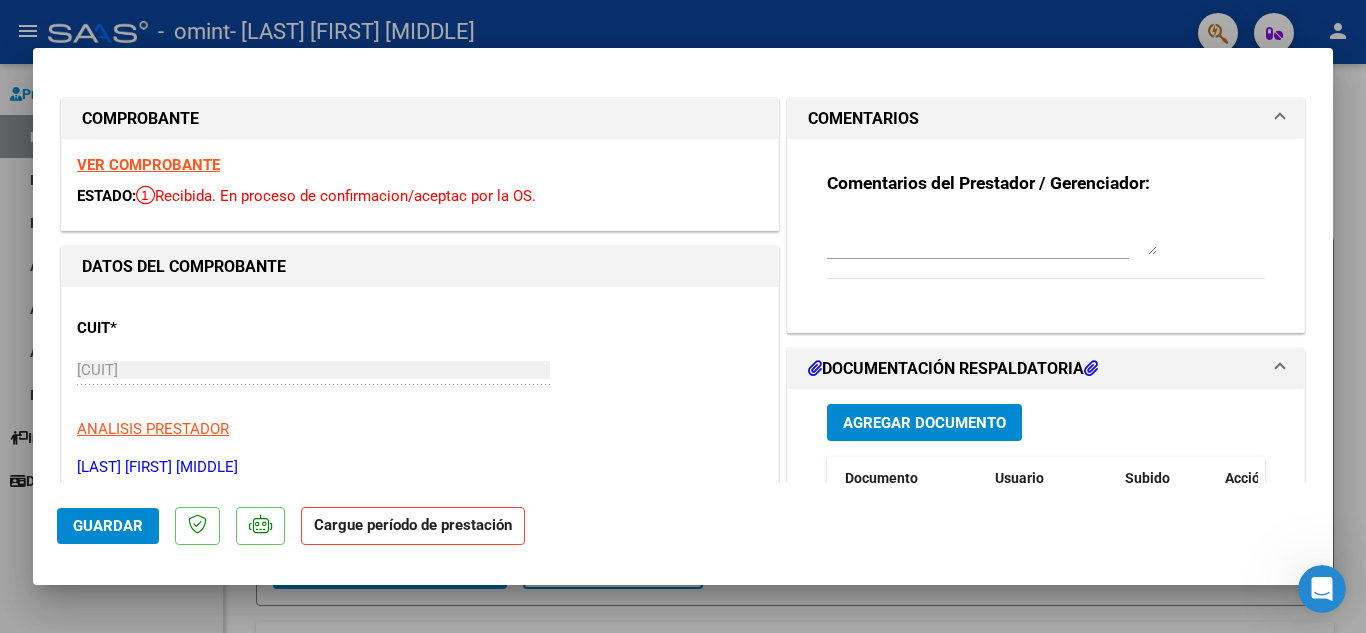 click at bounding box center [683, 316] 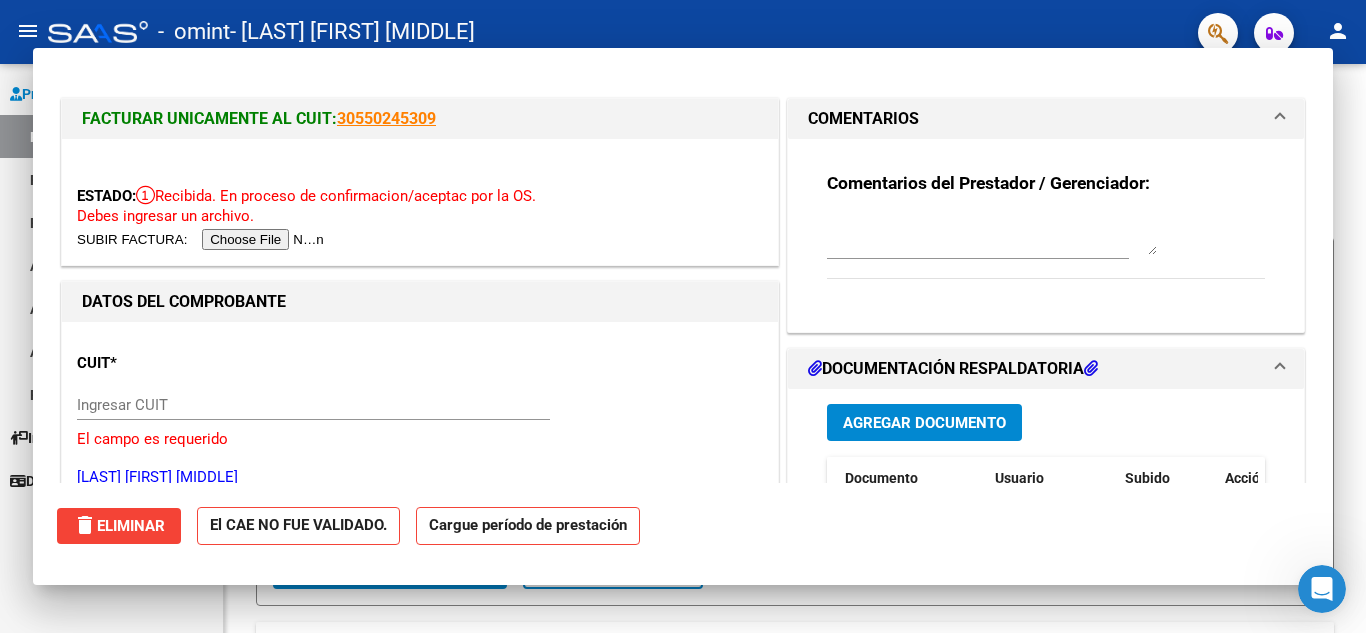 scroll, scrollTop: 0, scrollLeft: 0, axis: both 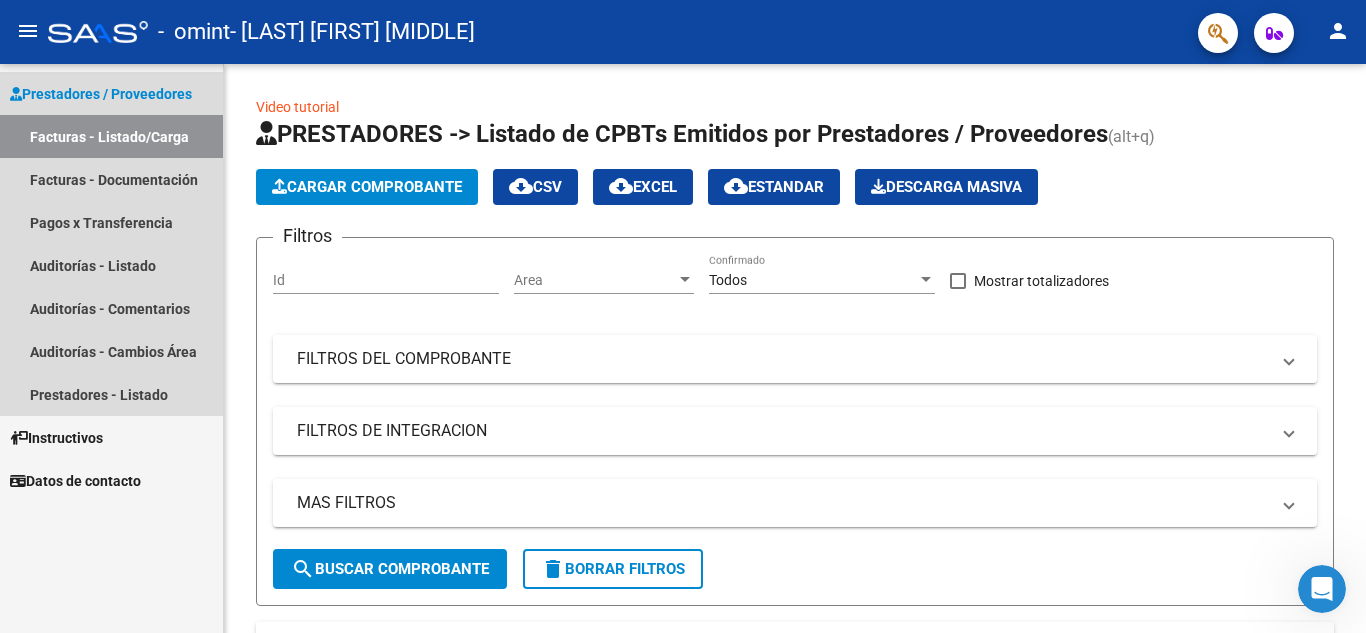 click on "Facturas - Listado/Carga" at bounding box center (111, 136) 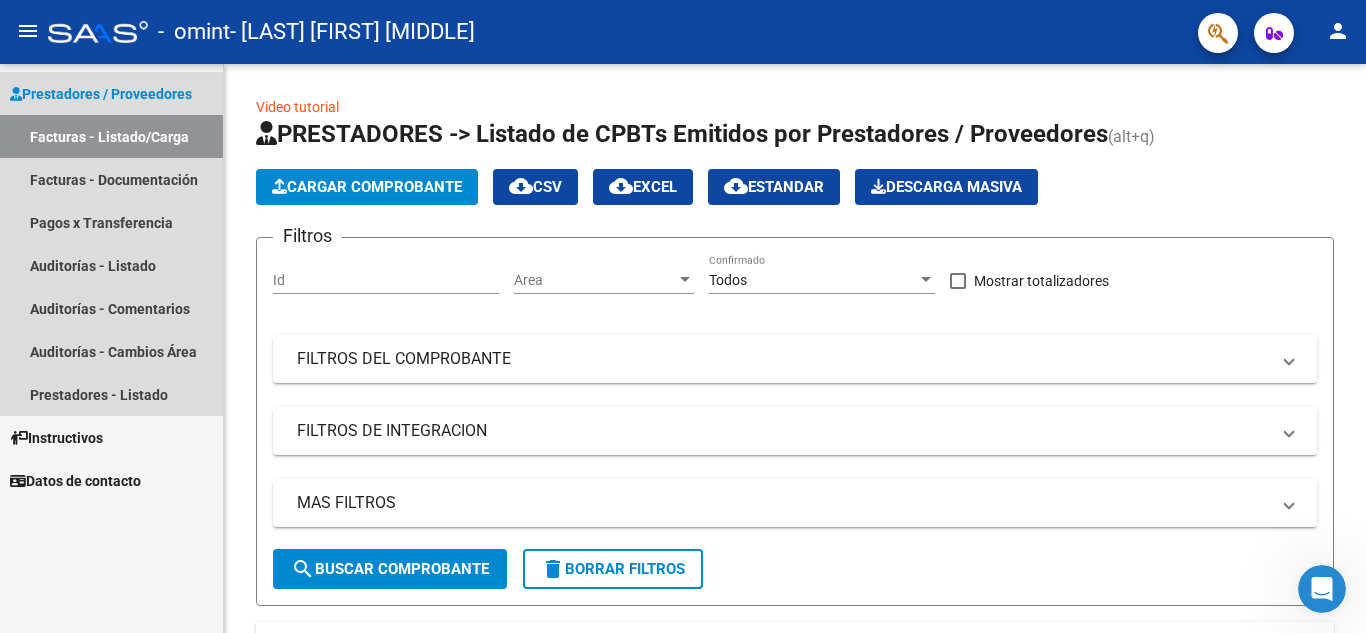click on "Facturas - Listado/Carga" at bounding box center (111, 136) 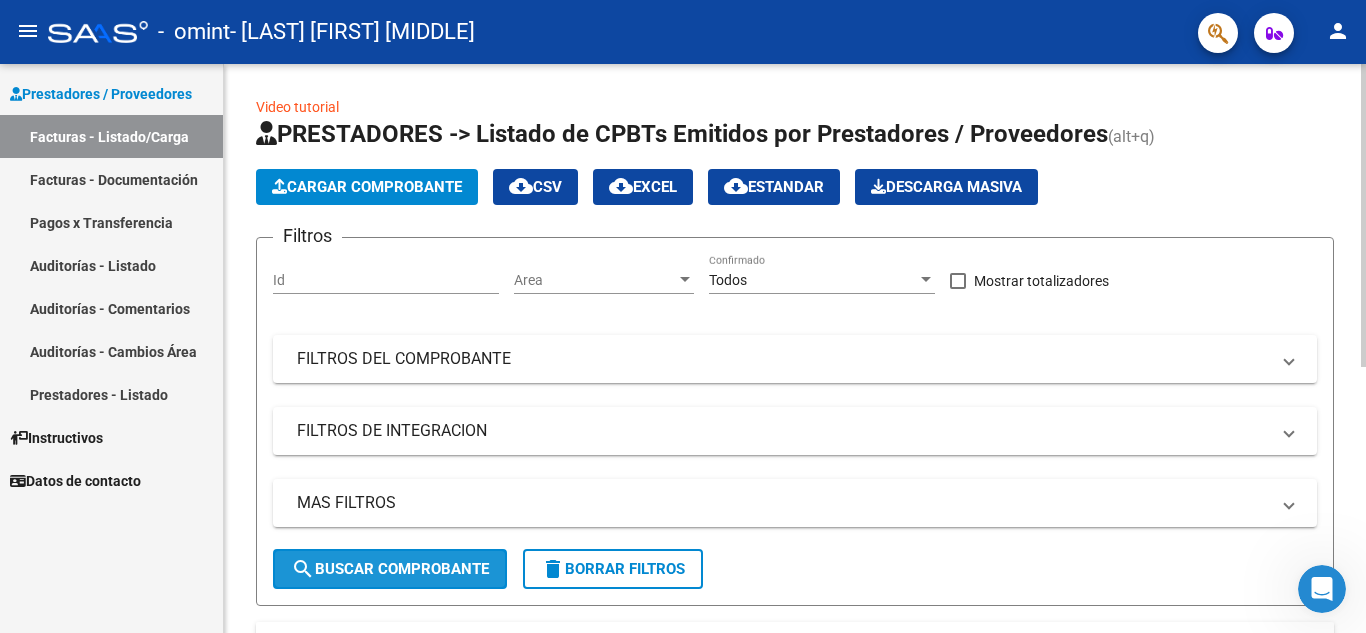 click on "search  Buscar Comprobante" 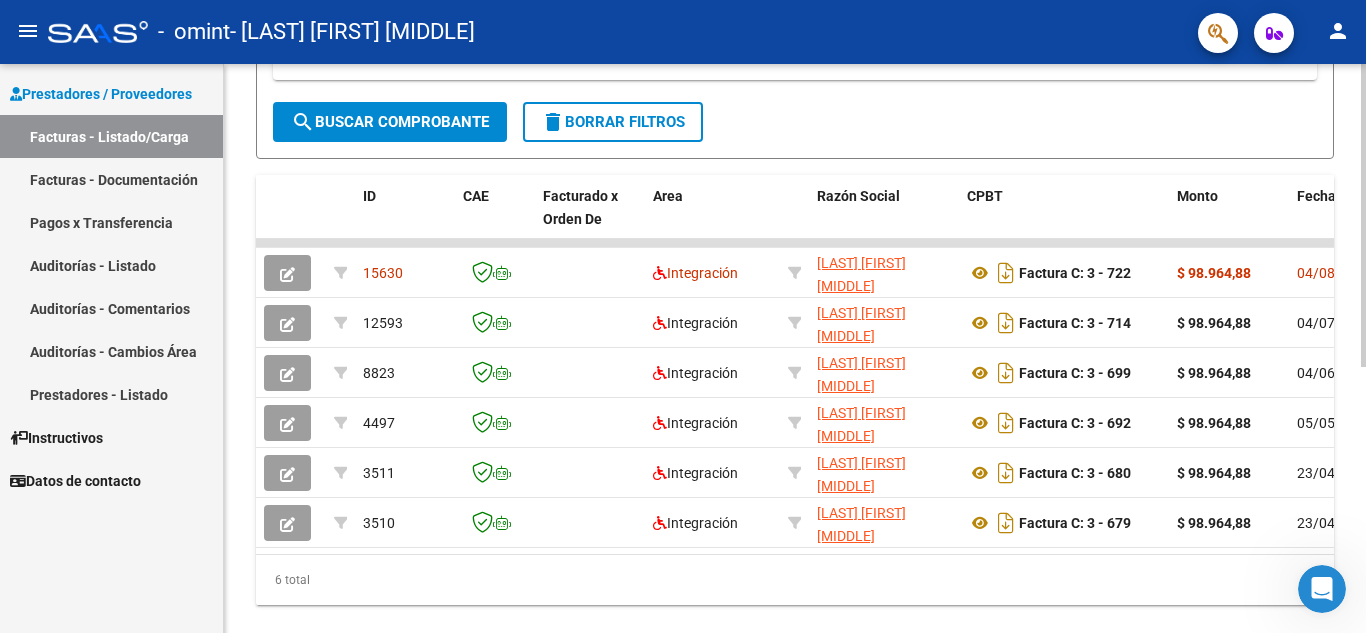 scroll, scrollTop: 443, scrollLeft: 0, axis: vertical 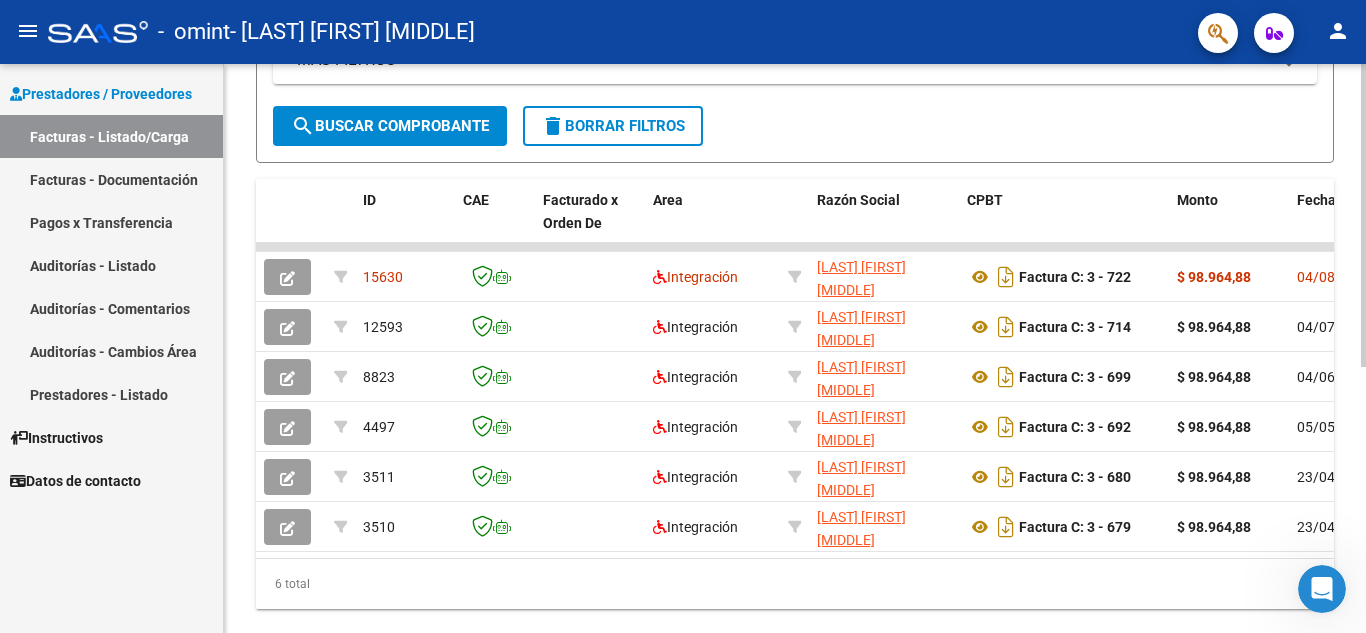 click on "Video tutorial   PRESTADORES -> Listado de CPBTs Emitidos por Prestadores / Proveedores (alt+q)   Cargar Comprobante
cloud_download  CSV  cloud_download  EXCEL  cloud_download  Estandar   Descarga Masiva
Filtros Id Area Area Todos Confirmado   Mostrar totalizadores   FILTROS DEL COMPROBANTE  Comprobante Tipo Comprobante Tipo Start date – End date Fec. Comprobante Desde / Hasta Días Emisión Desde(cant. días) Días Emisión Hasta(cant. días) CUIT / Razón Social Pto. Venta Nro. Comprobante Código SSS CAE Válido CAE Válido Todos Cargado Módulo Hosp. Todos Tiene facturacion Apócrifa Hospital Refes  FILTROS DE INTEGRACION  Período De Prestación Campos del Archivo de Rendición Devuelto x SSS (dr_envio) Todos Rendido x SSS (dr_envio) Tipo de Registro Tipo de Registro Período Presentación Período Presentación Campos del Legajo Asociado (preaprobación) Afiliado Legajo (cuil/nombre) Todos Solo facturas preaprobadas  MAS FILTROS  Todos Con Doc. Respaldatoria Todos Con Trazabilidad Todos – – 0" 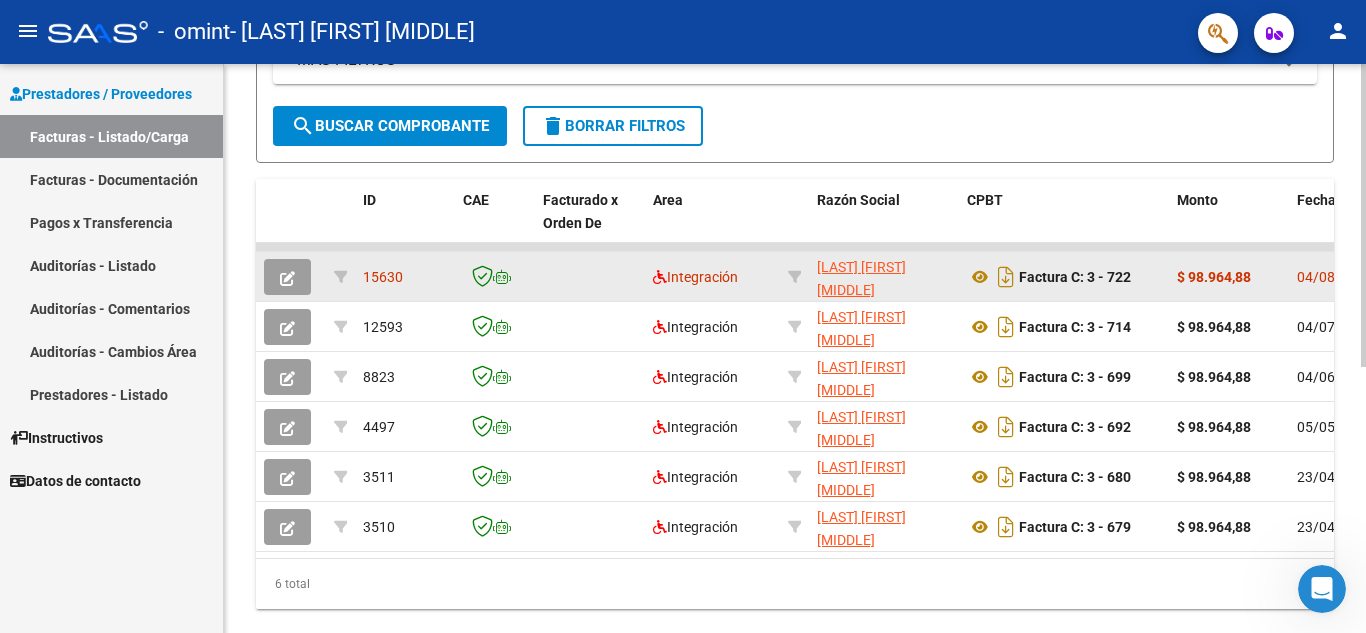 click on "$ 98.964,88" 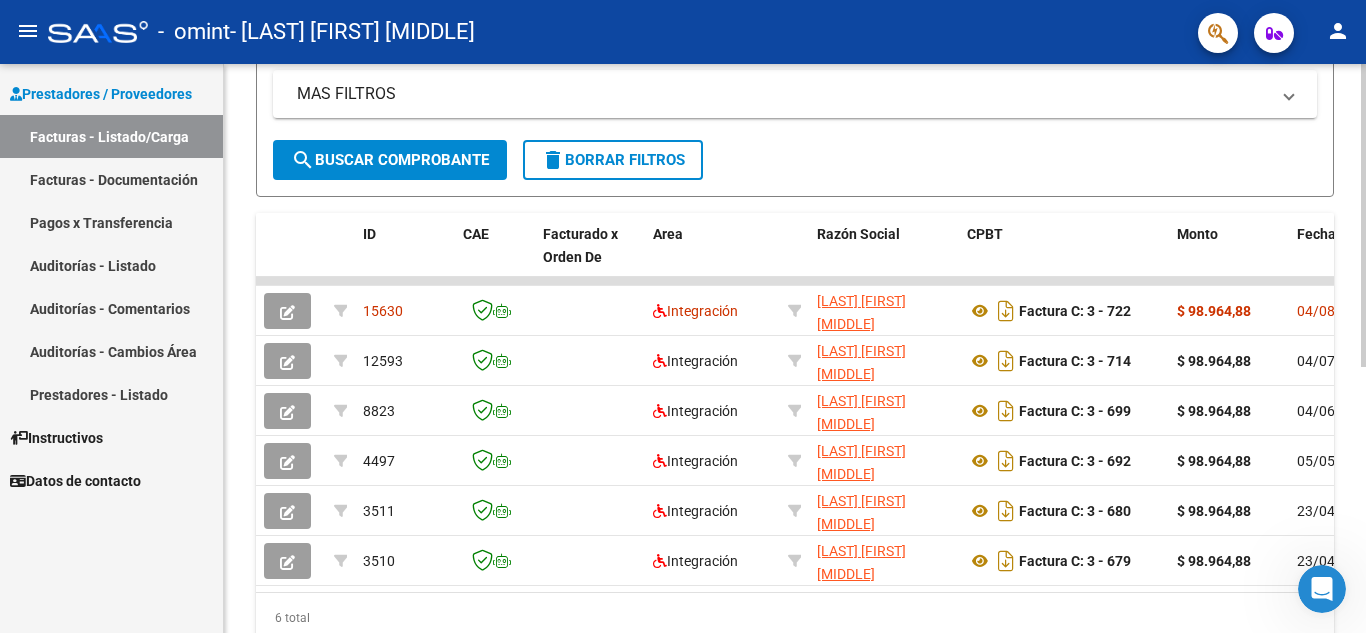 scroll, scrollTop: 407, scrollLeft: 0, axis: vertical 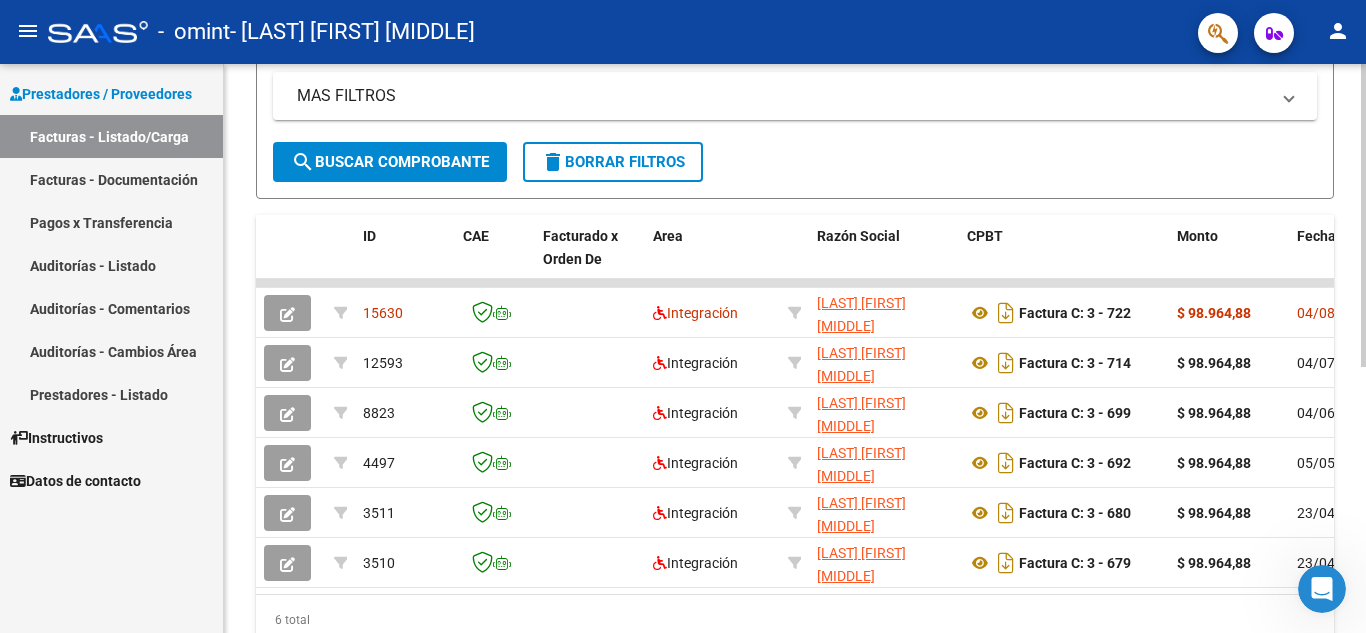 click 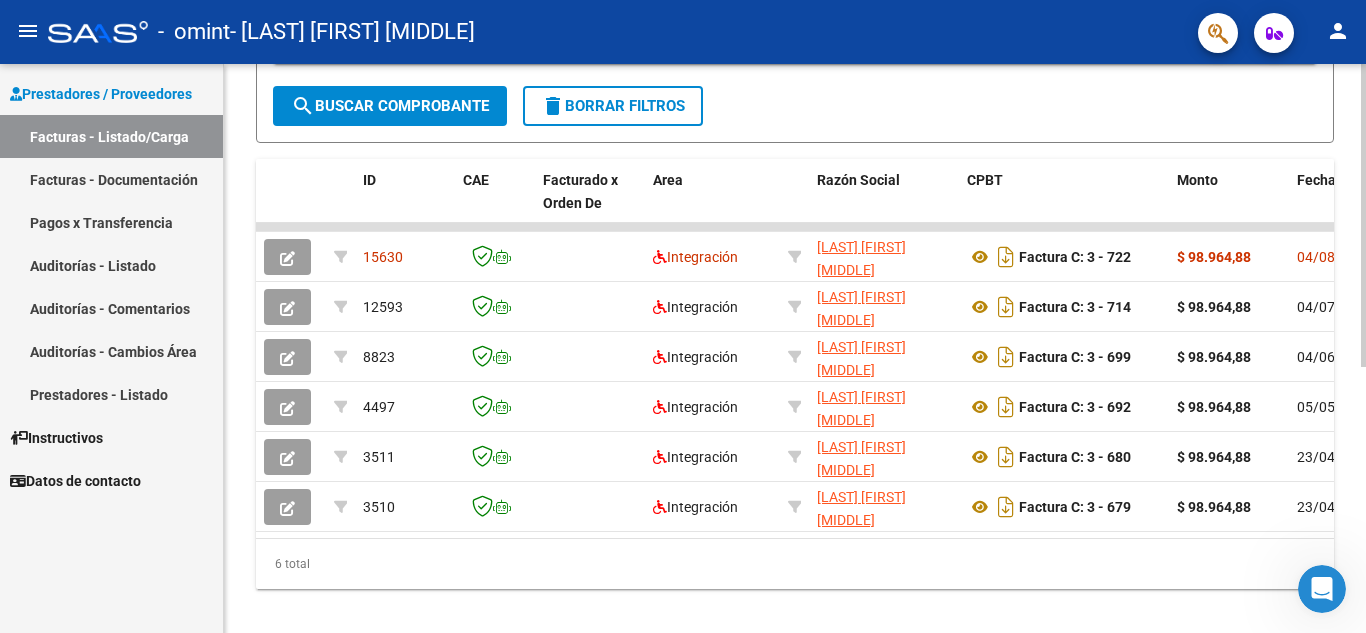 scroll, scrollTop: 499, scrollLeft: 0, axis: vertical 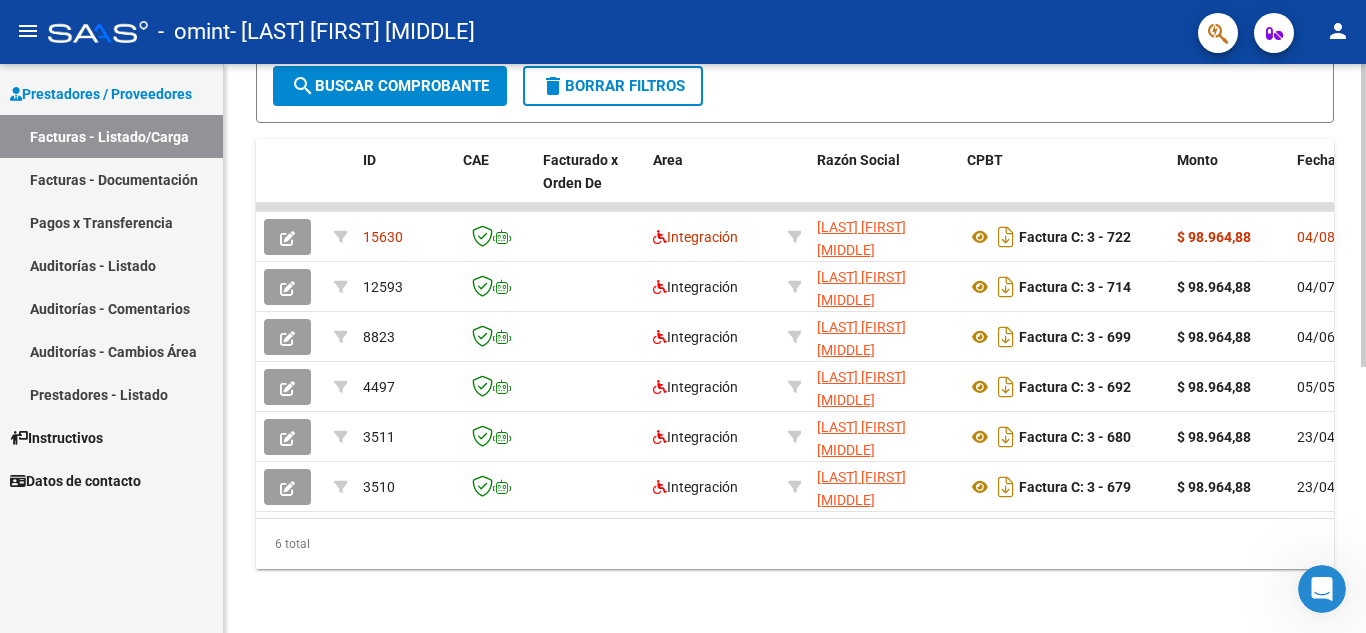 click 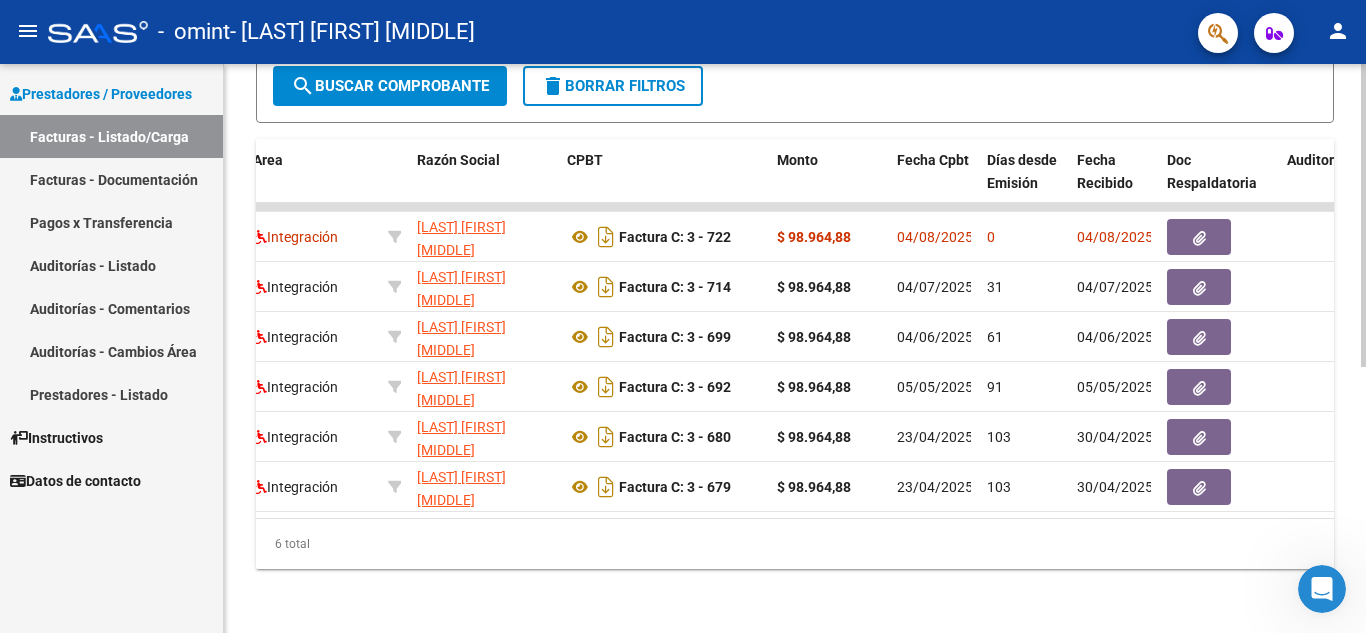 scroll, scrollTop: 0, scrollLeft: 440, axis: horizontal 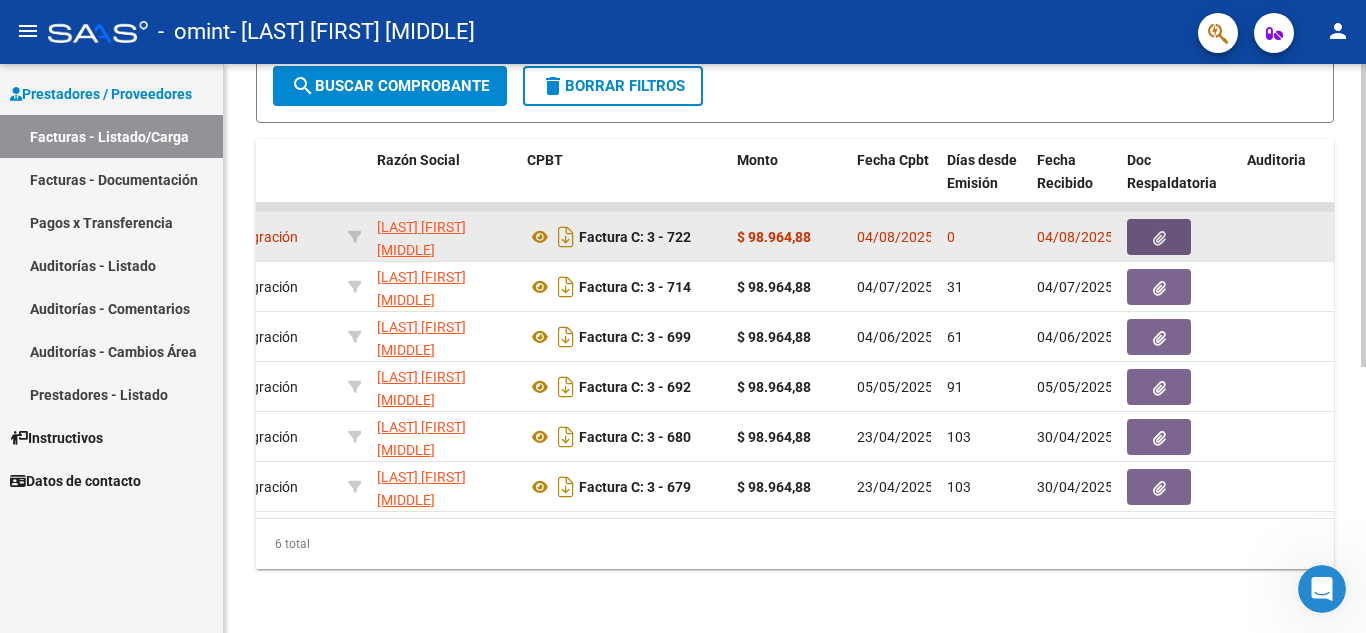 click 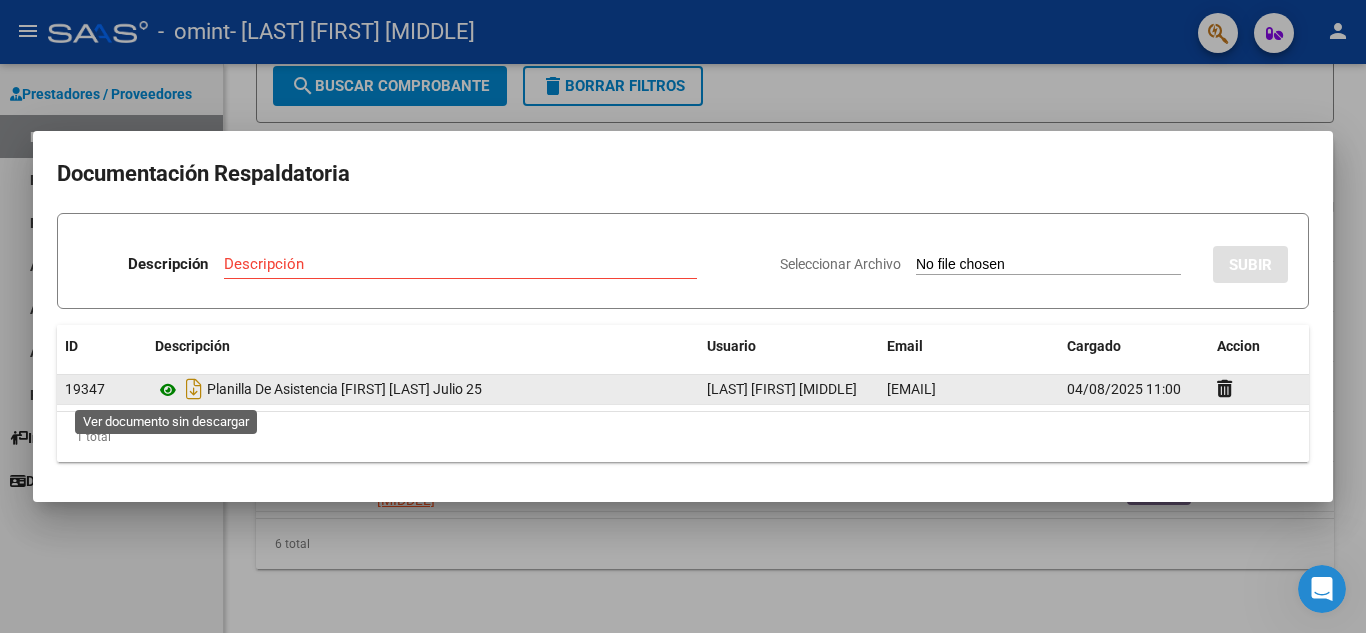 click 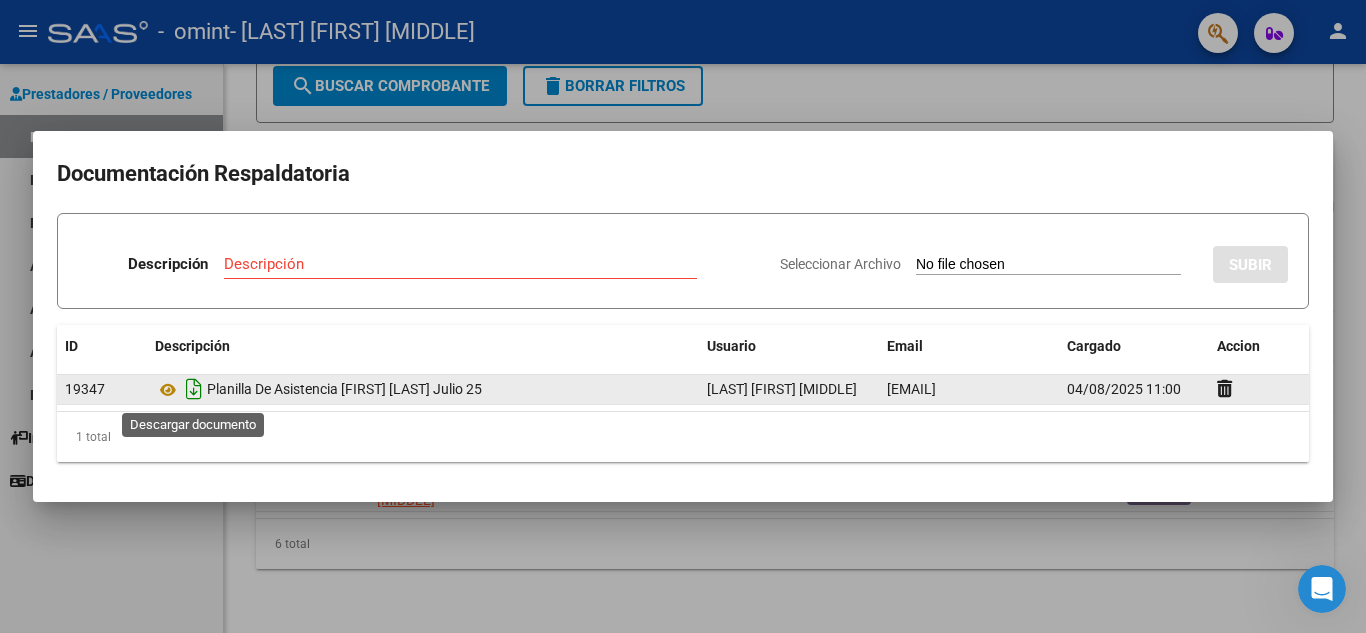 click 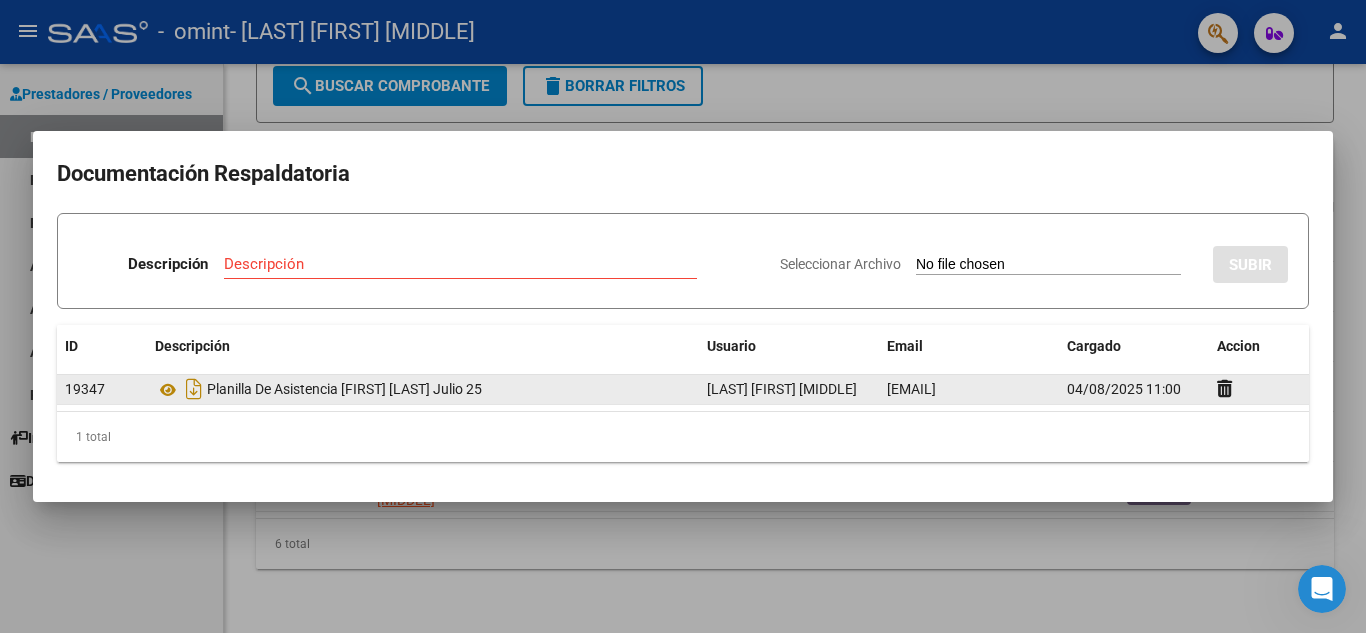 click on "19347" 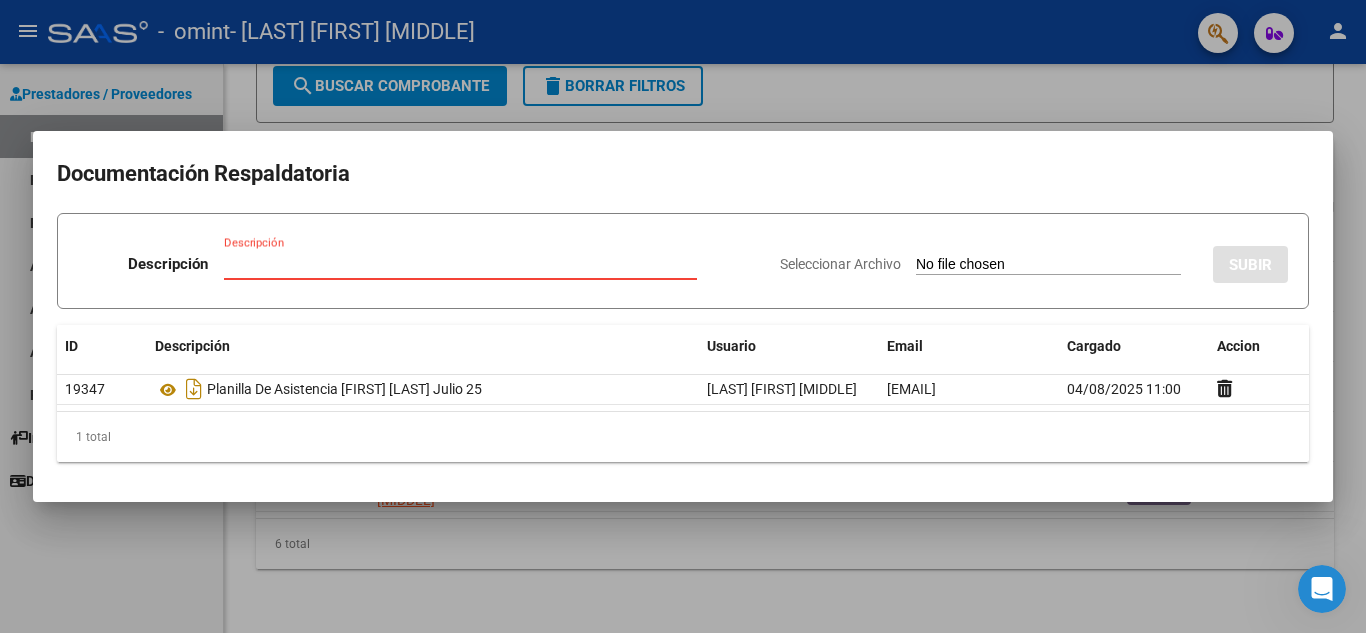 click on "Descripción" at bounding box center [460, 264] 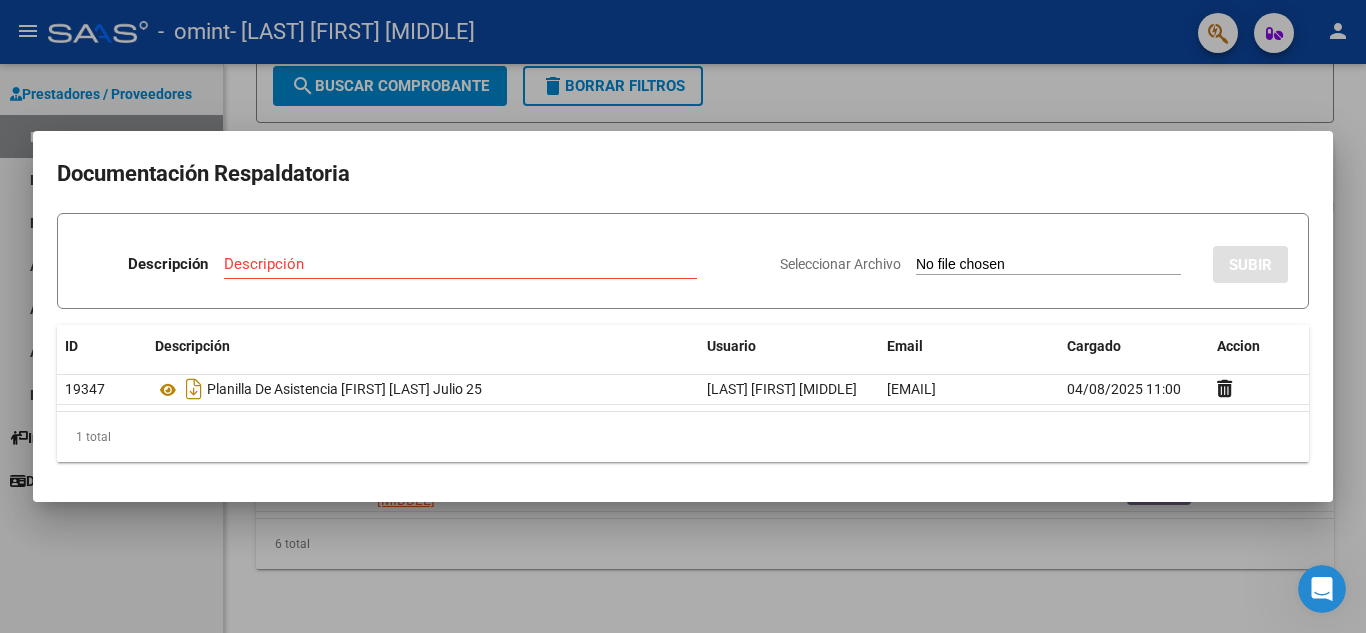 click at bounding box center (683, 316) 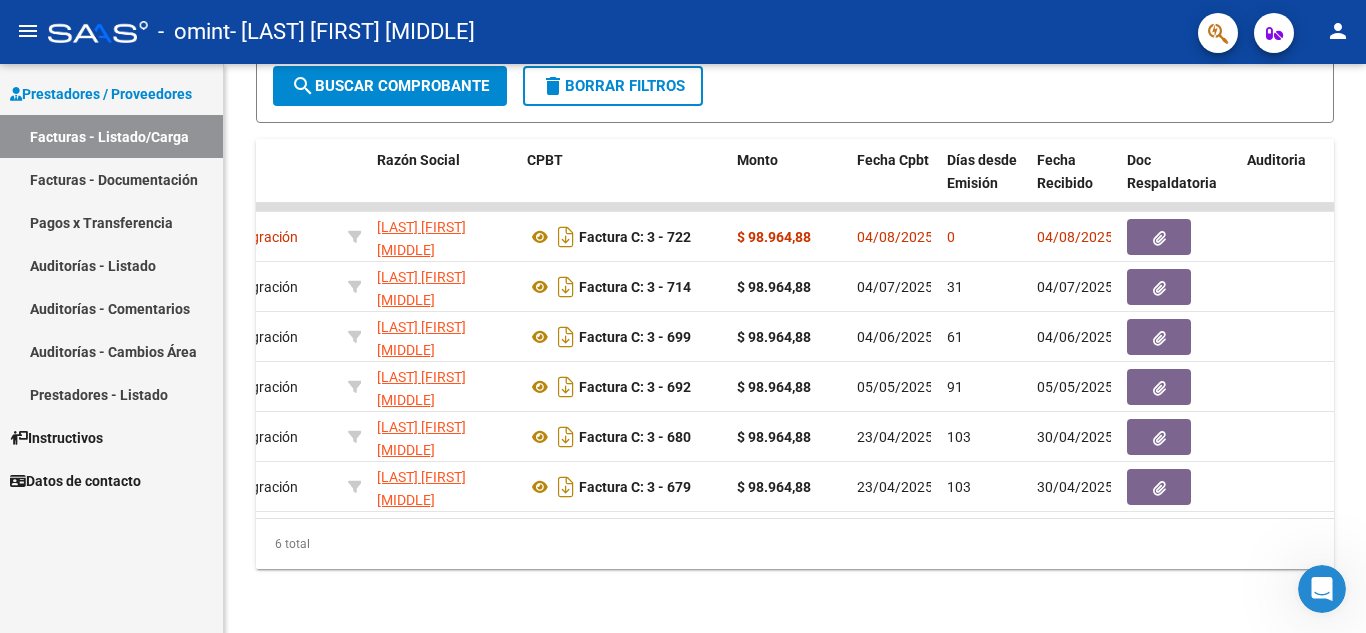 click on "Video tutorial   PRESTADORES -> Listado de CPBTs Emitidos por Prestadores / Proveedores (alt+q)   Cargar Comprobante
cloud_download  CSV  cloud_download  EXCEL  cloud_download  Estandar   Descarga Masiva
Filtros Id Area Area Todos Confirmado   Mostrar totalizadores   FILTROS DEL COMPROBANTE  Comprobante Tipo Comprobante Tipo Start date – End date Fec. Comprobante Desde / Hasta Días Emisión Desde(cant. días) Días Emisión Hasta(cant. días) CUIT / Razón Social Pto. Venta Nro. Comprobante Código SSS CAE Válido CAE Válido Todos Cargado Módulo Hosp. Todos Tiene facturacion Apócrifa Hospital Refes  FILTROS DE INTEGRACION  Período De Prestación Campos del Archivo de Rendición Devuelto x SSS (dr_envio) Todos Rendido x SSS (dr_envio) Tipo de Registro Tipo de Registro Período Presentación Período Presentación Campos del Legajo Asociado (preaprobación) Afiliado Legajo (cuil/nombre) Todos Solo facturas preaprobadas  MAS FILTROS  Todos Con Doc. Respaldatoria Todos Con Trazabilidad Todos – – 0" 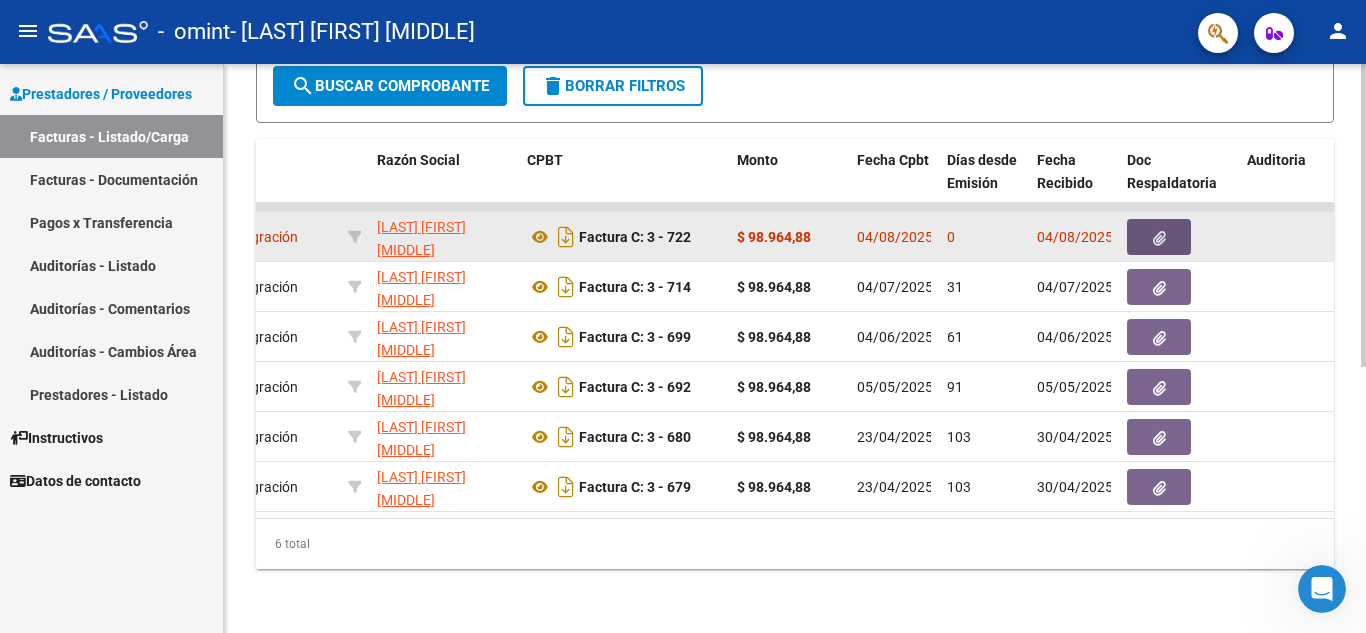 click 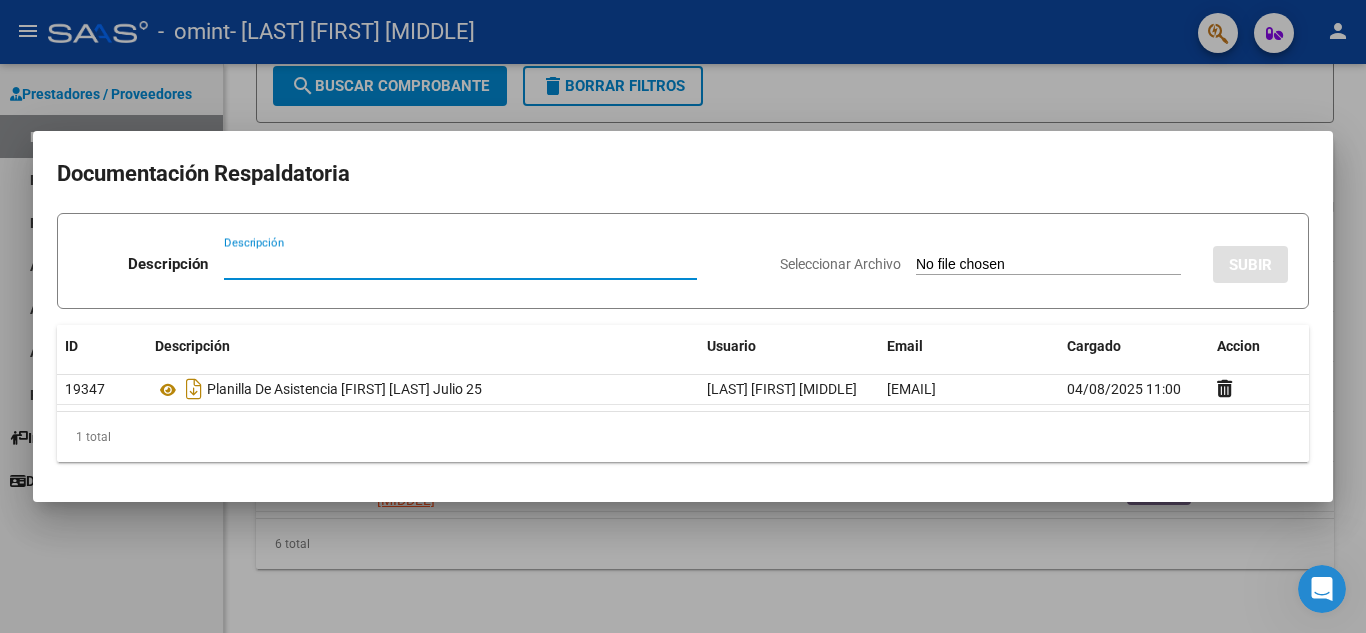 click on "Descripción" at bounding box center (460, 264) 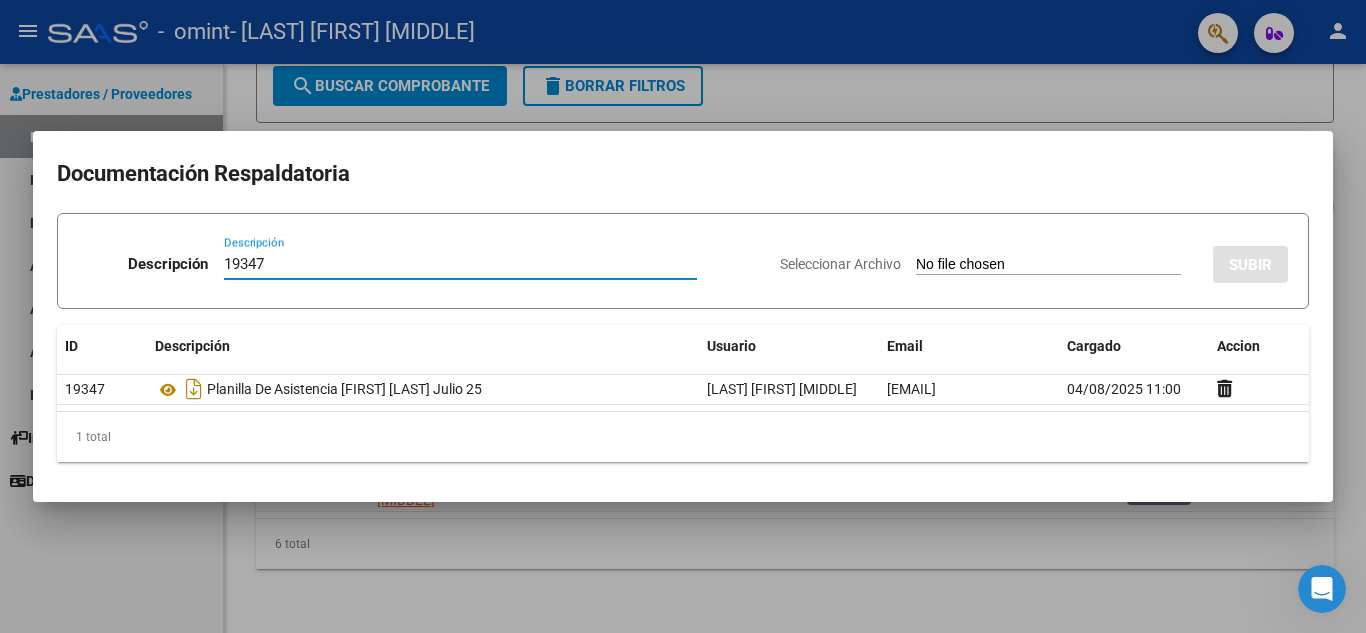 click on "19347" at bounding box center [460, 264] 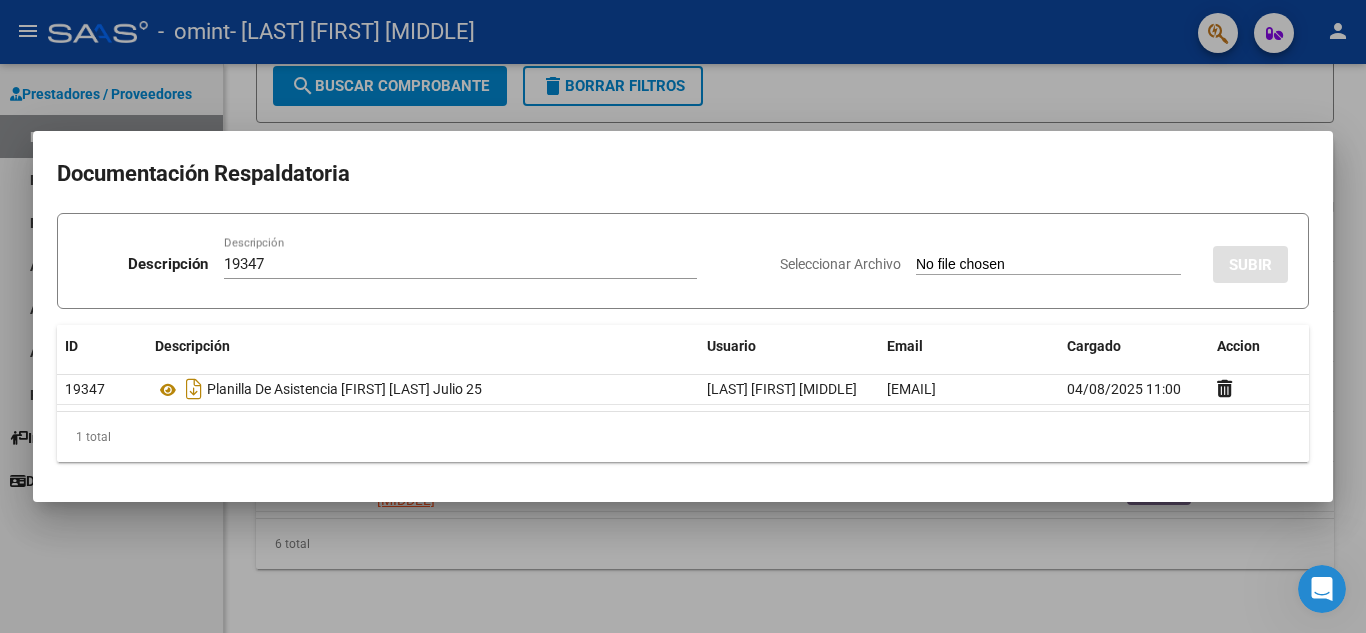 click on "Seleccionar Archivo" at bounding box center (1048, 265) 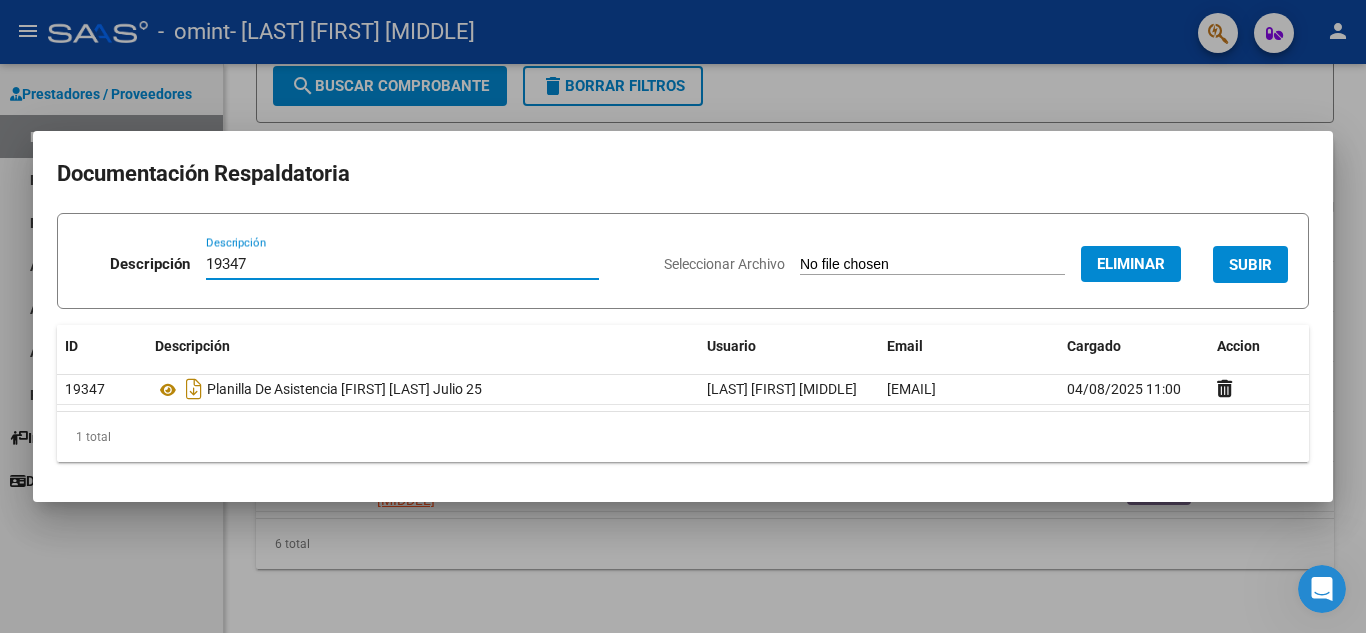 click on "19347" at bounding box center (402, 264) 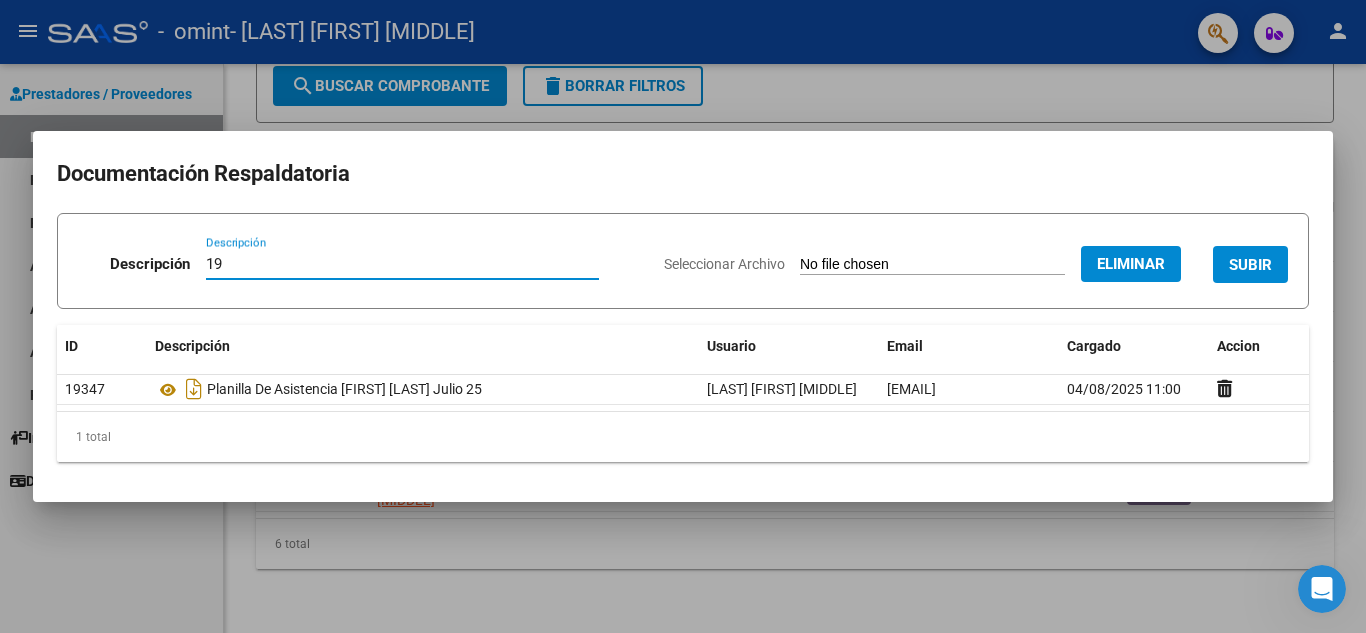 type on "1" 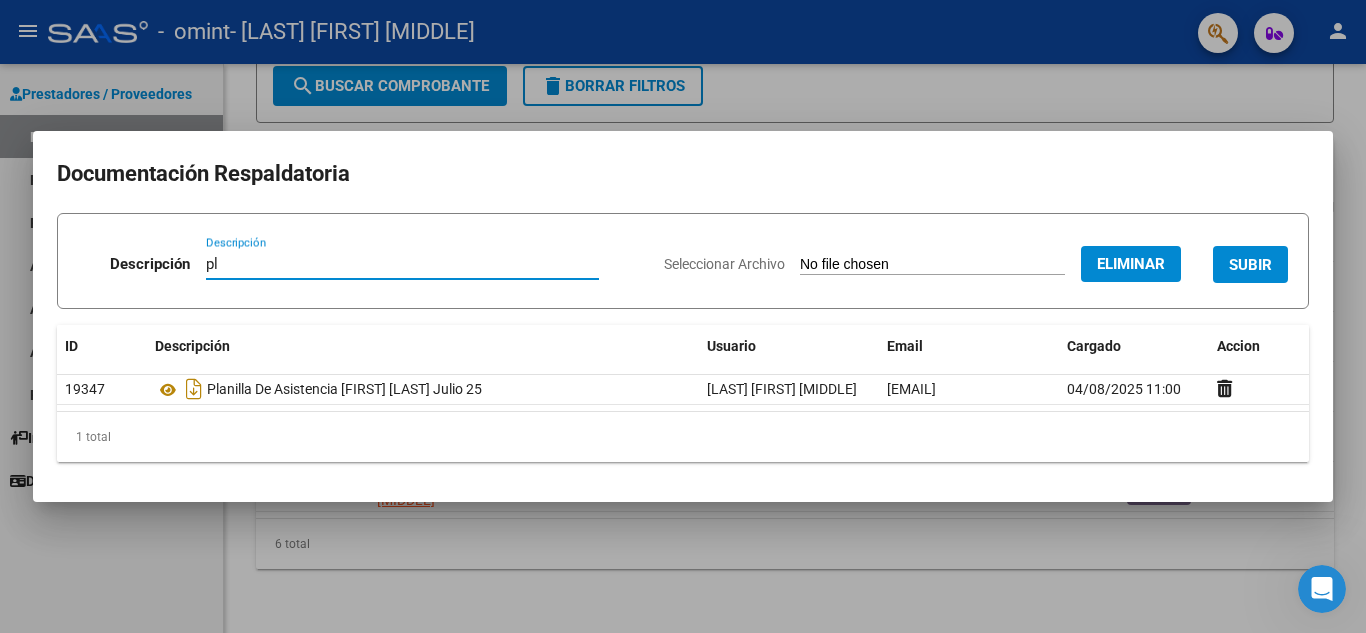 type on "p" 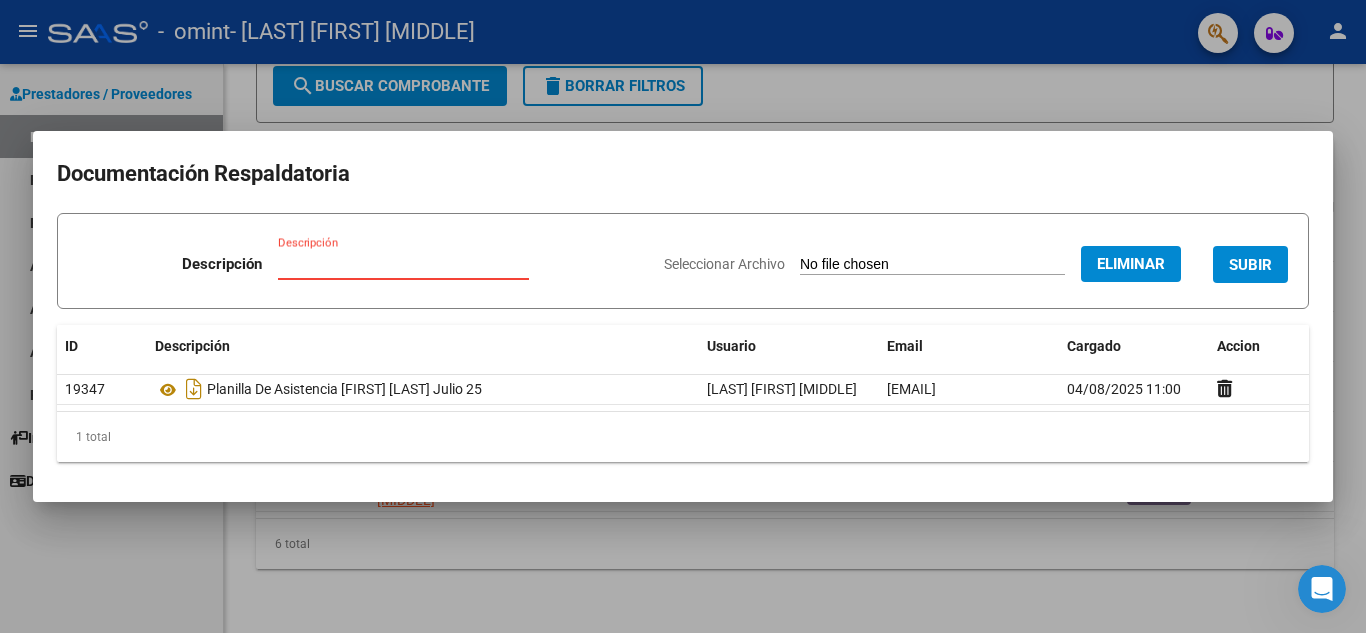 type 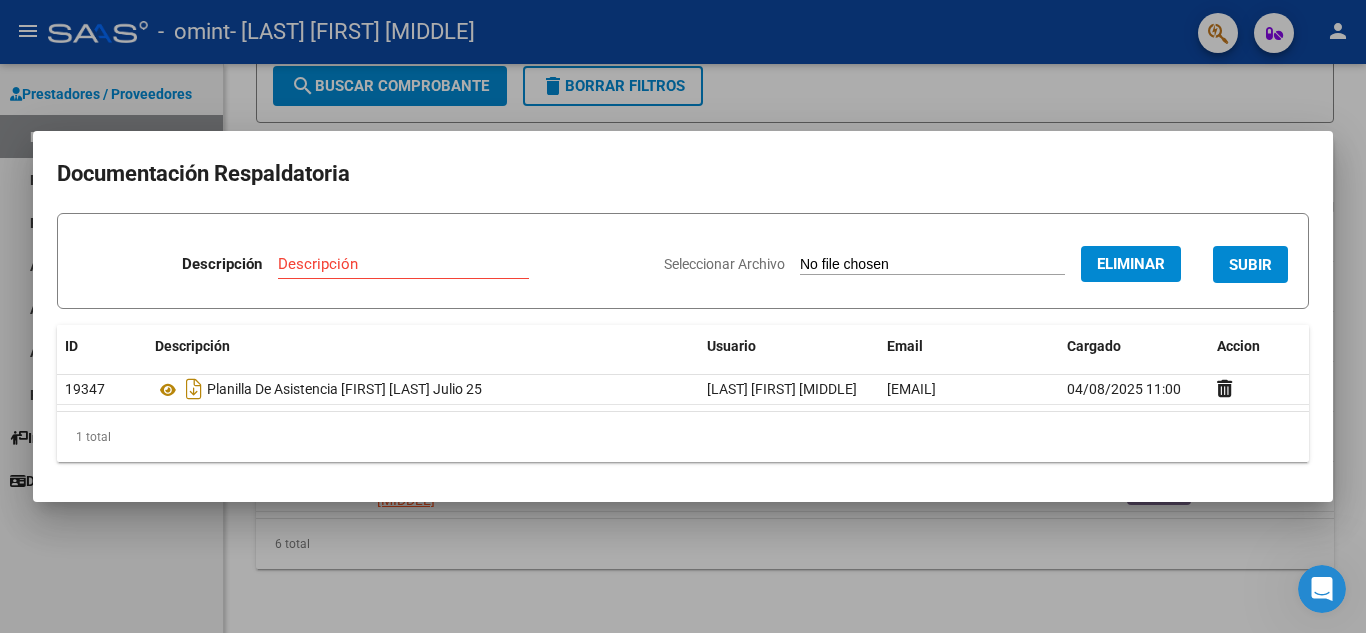 click at bounding box center [683, 316] 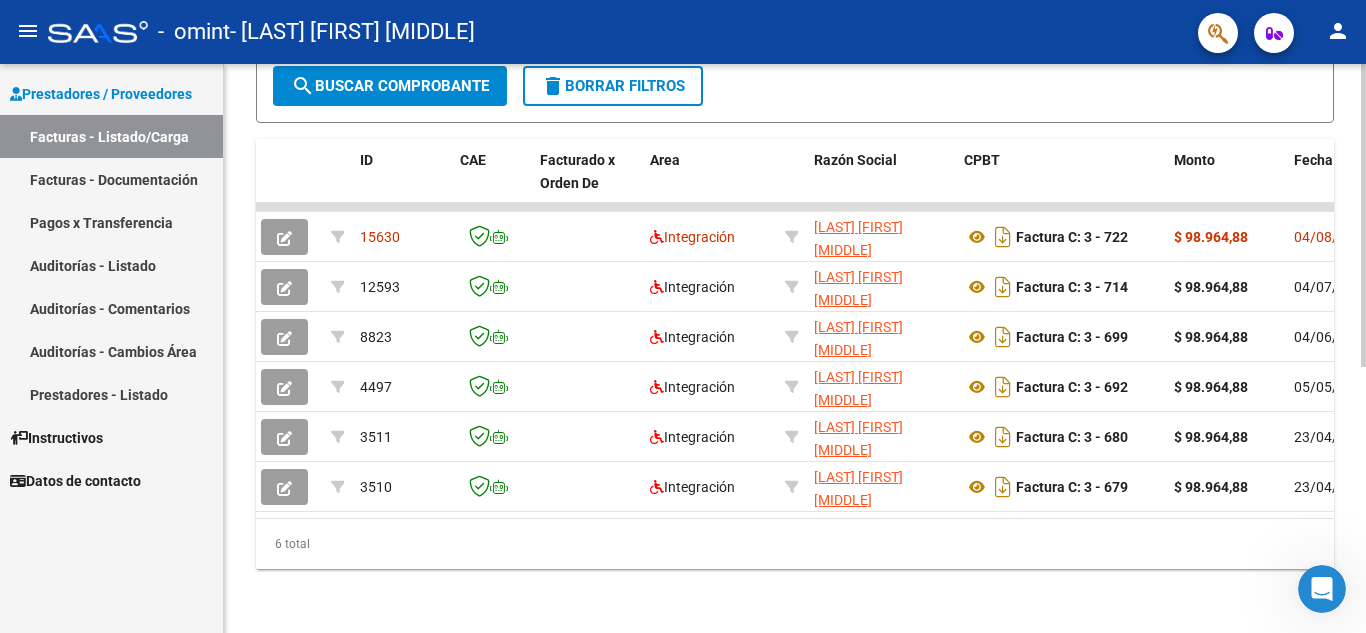 scroll, scrollTop: 0, scrollLeft: 0, axis: both 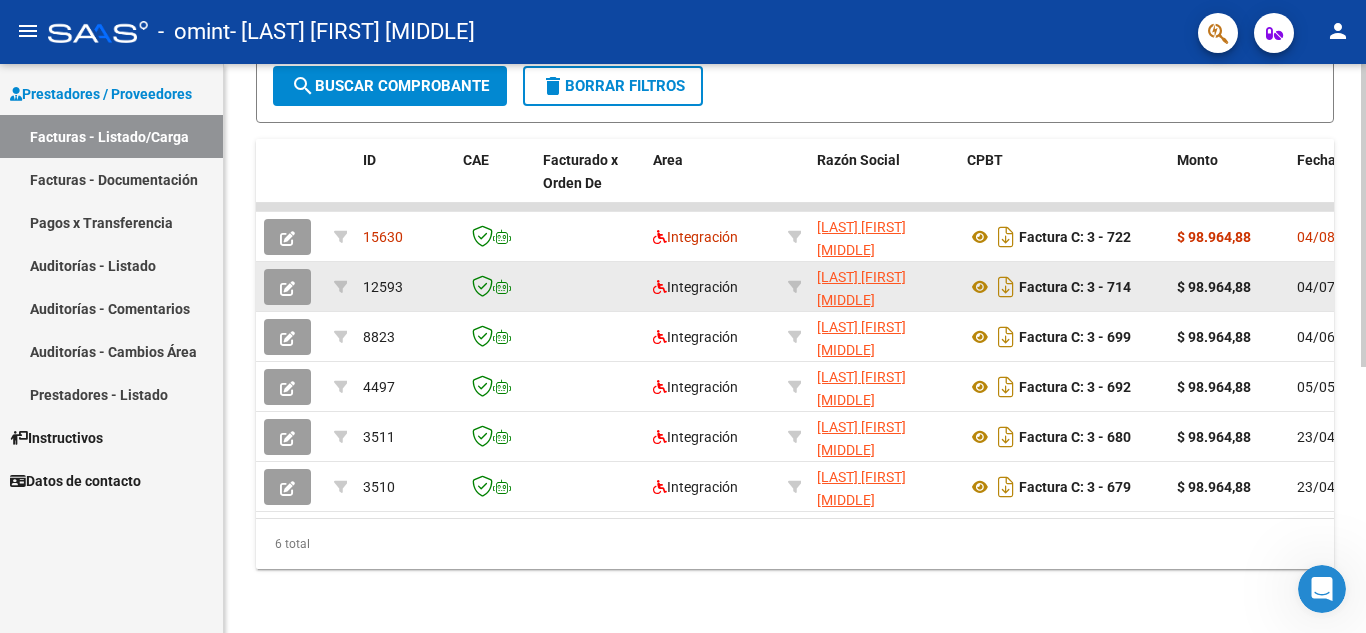 click on "12593" 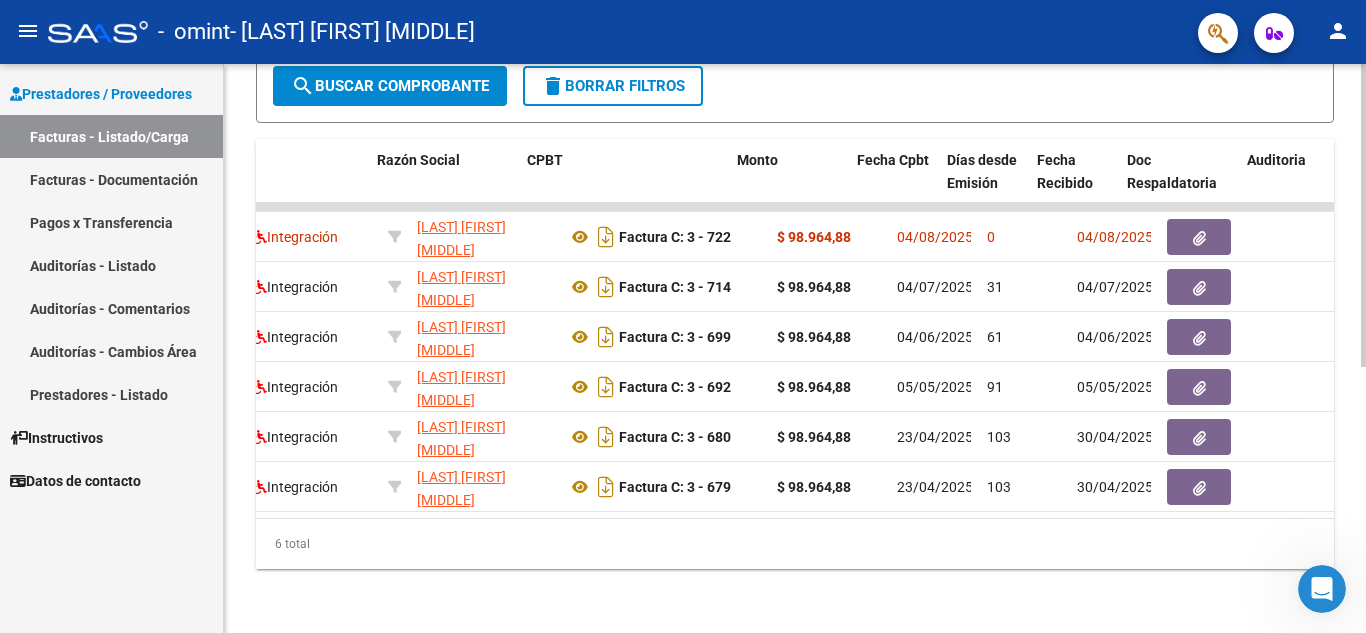 scroll, scrollTop: 0, scrollLeft: 440, axis: horizontal 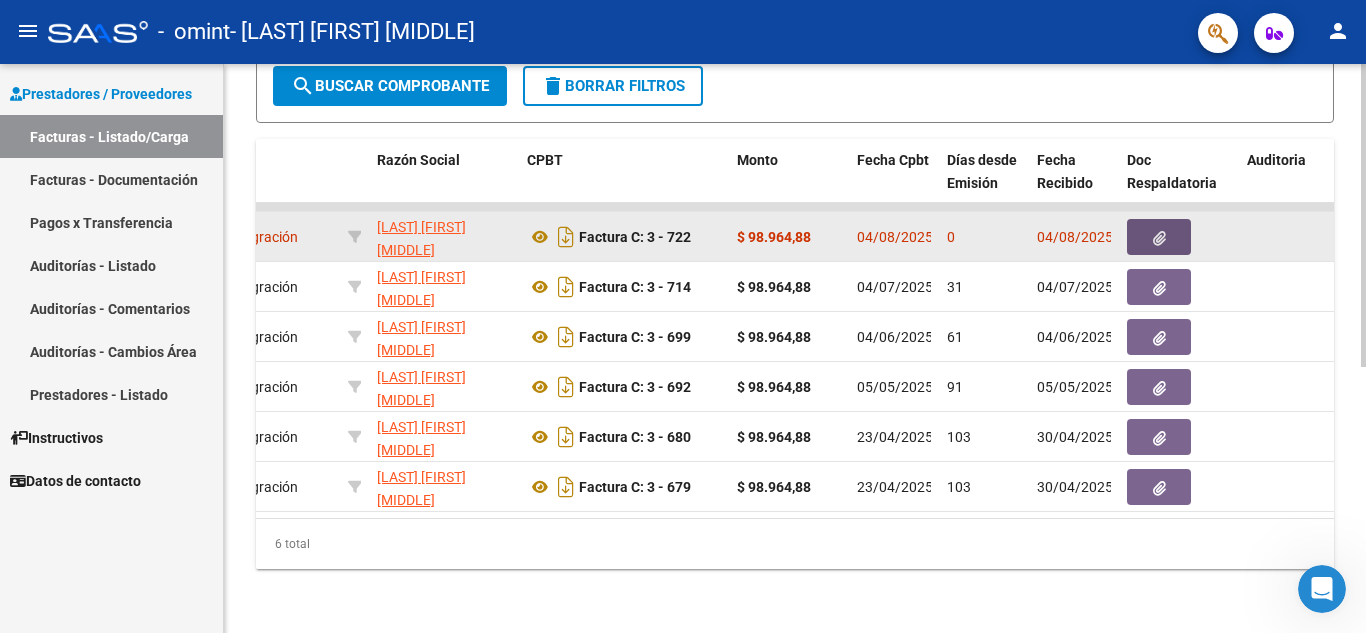 click 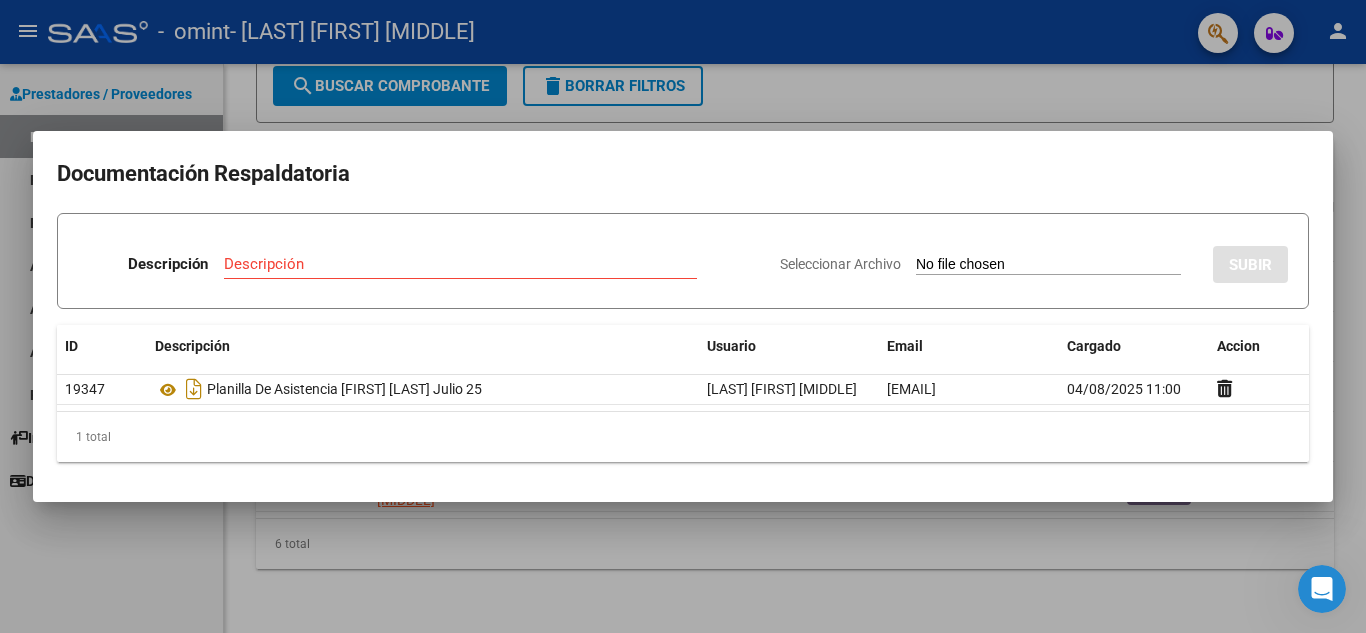 click at bounding box center [683, 316] 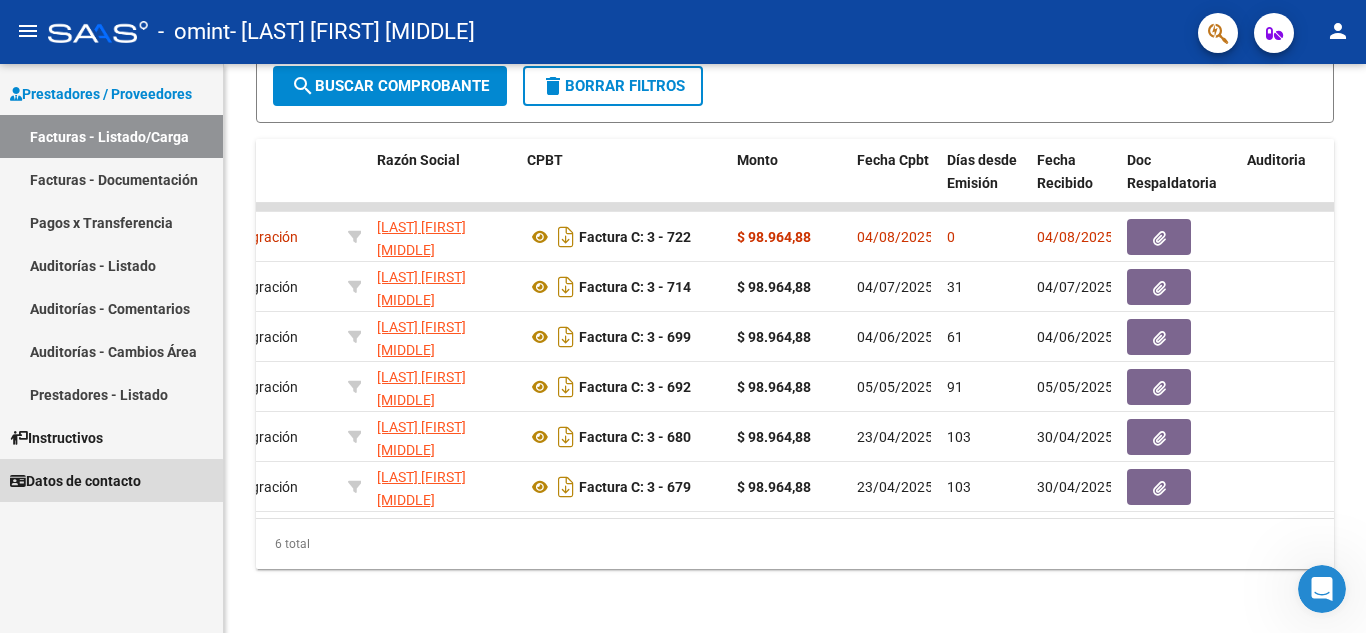 click on "Datos de contacto" at bounding box center [75, 481] 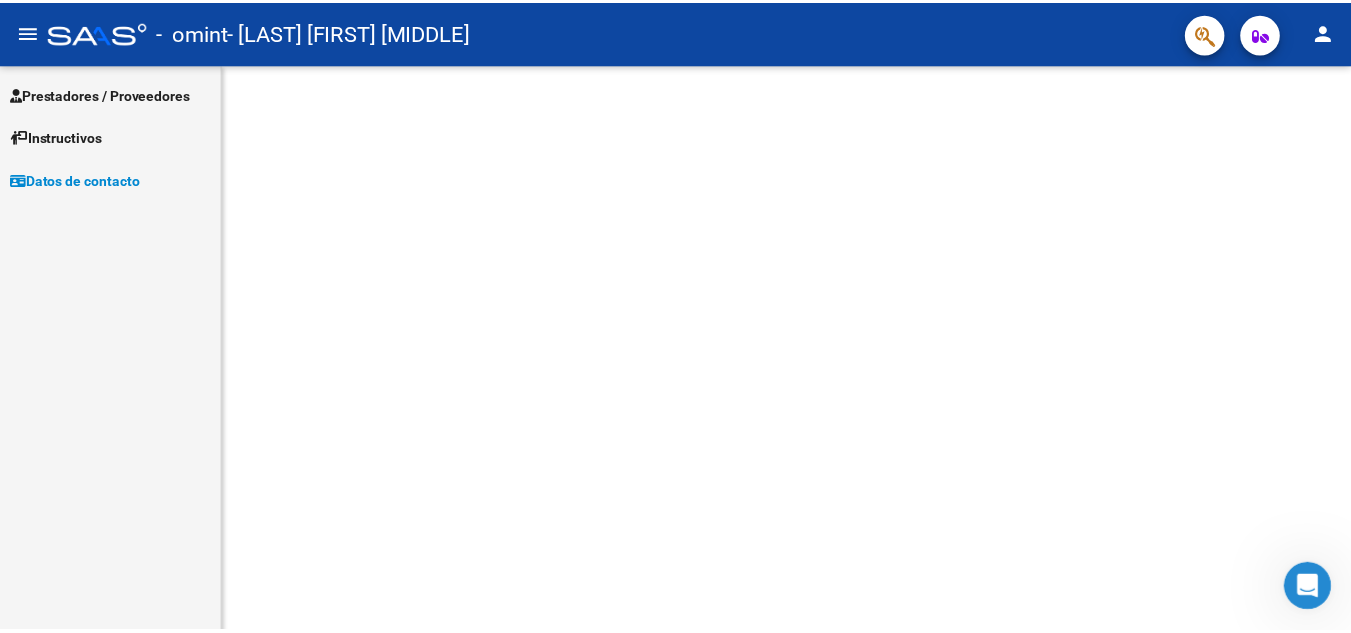 scroll, scrollTop: 0, scrollLeft: 0, axis: both 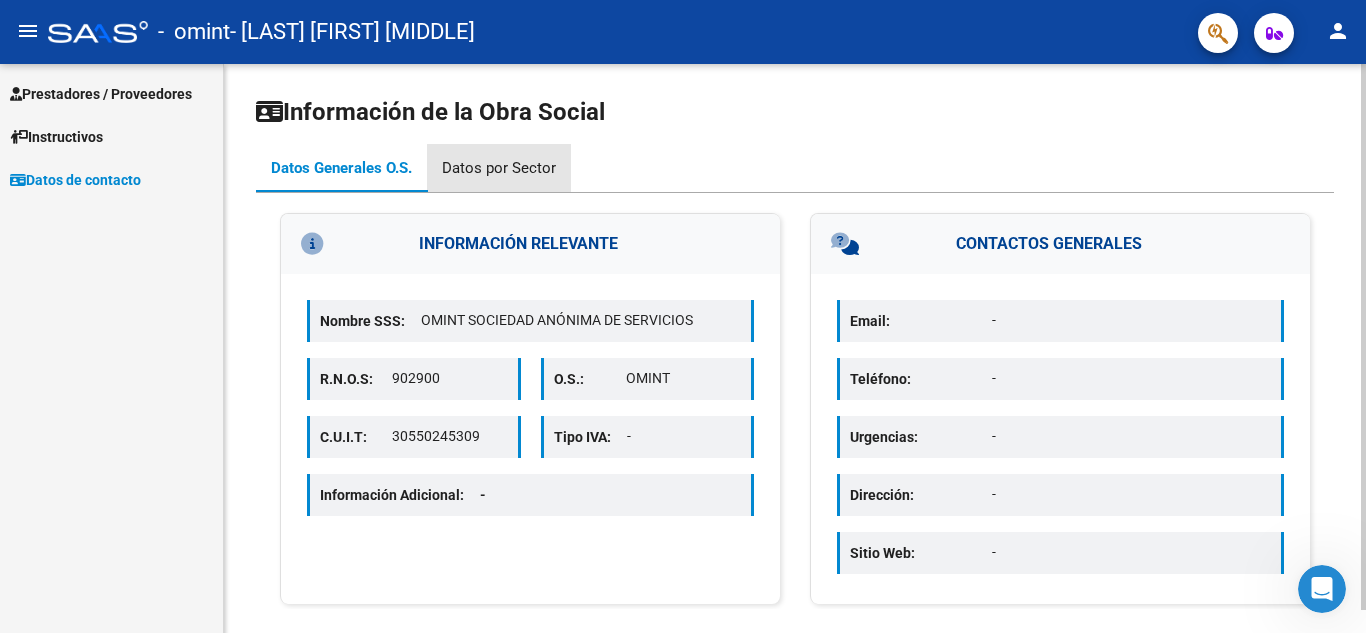 click on "Datos por Sector" at bounding box center [499, 168] 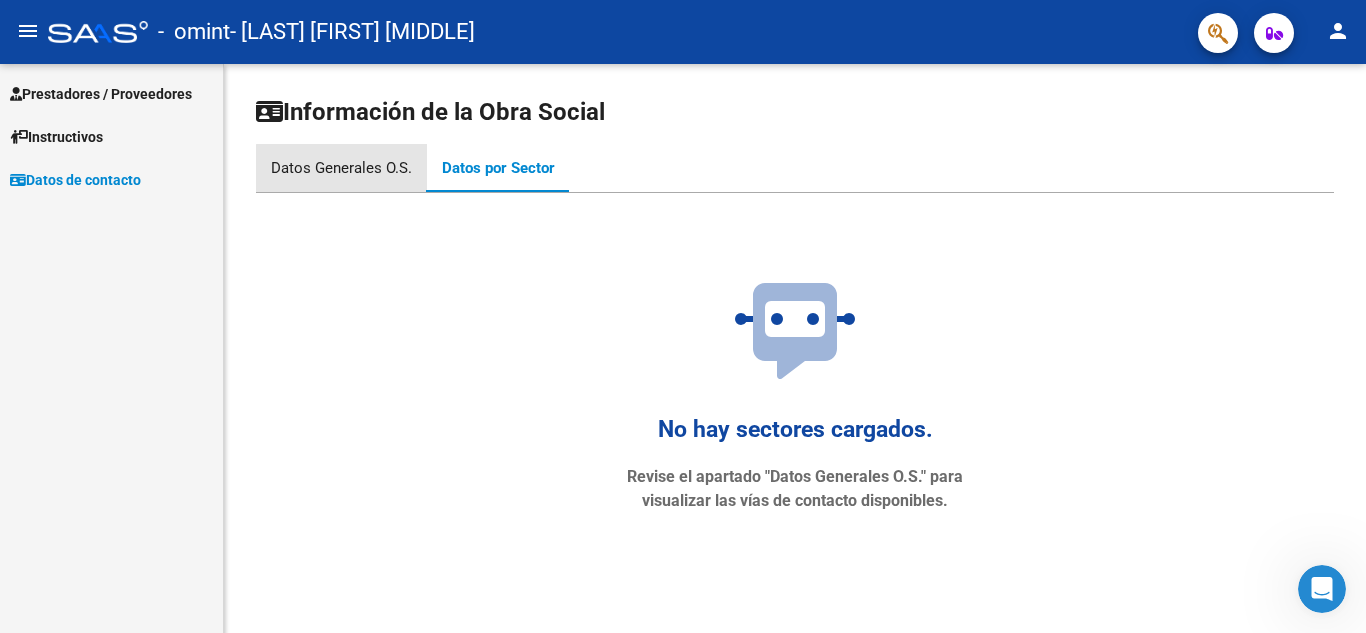 click on "Datos Generales O.S." at bounding box center [341, 168] 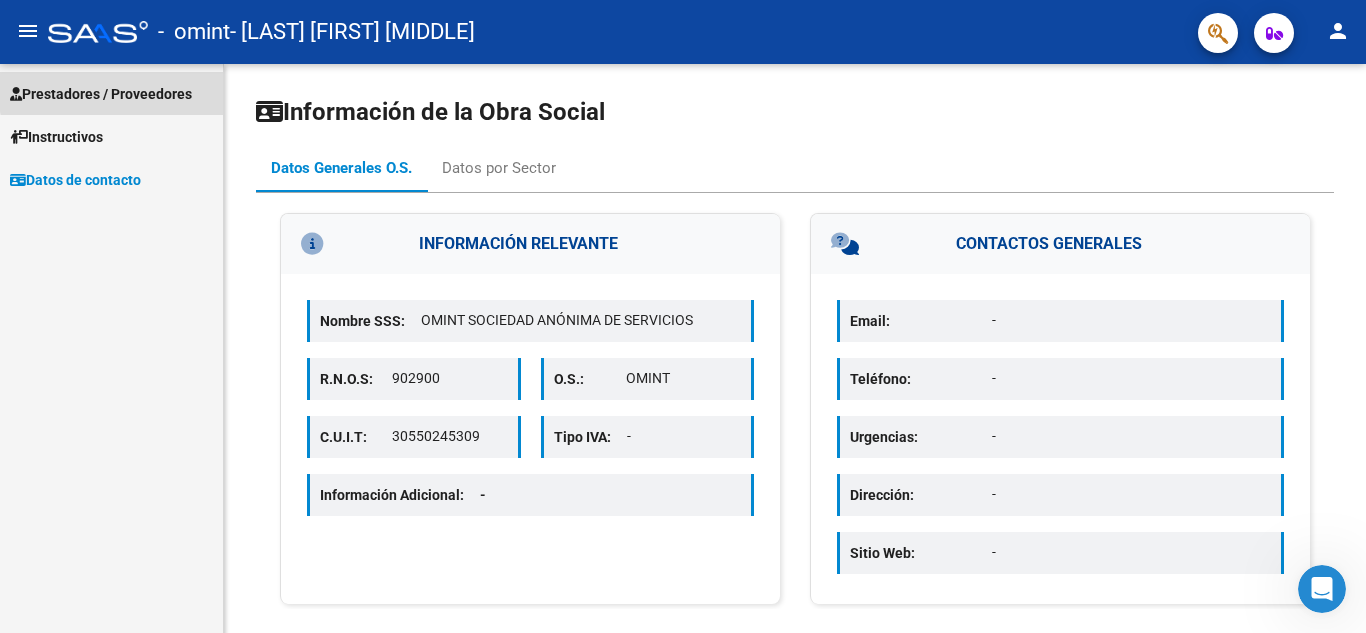 click on "Prestadores / Proveedores" at bounding box center [101, 94] 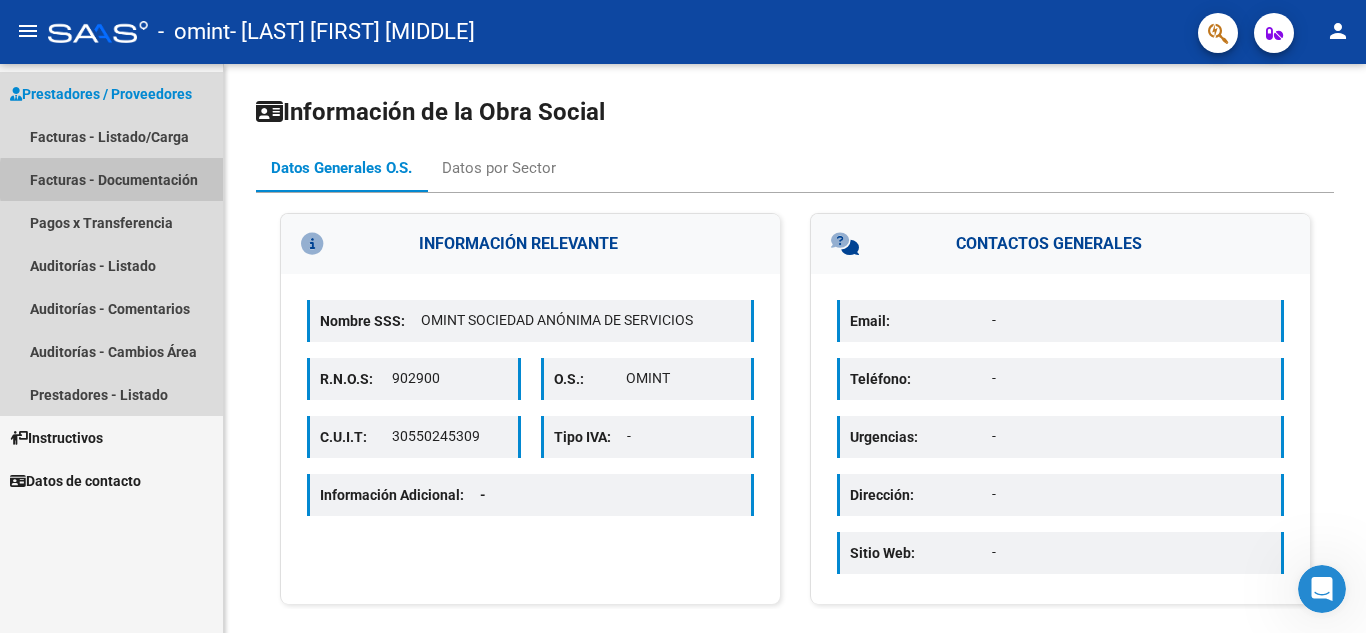 click on "Facturas - Documentación" at bounding box center [111, 179] 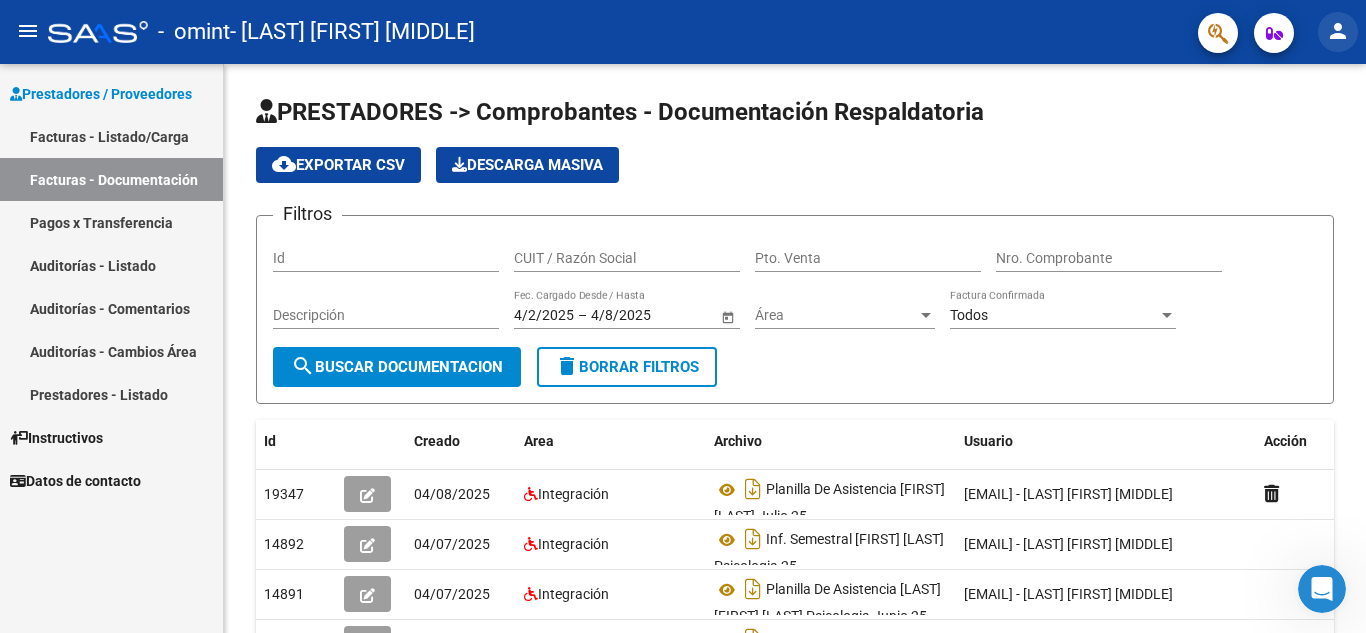 click on "person" 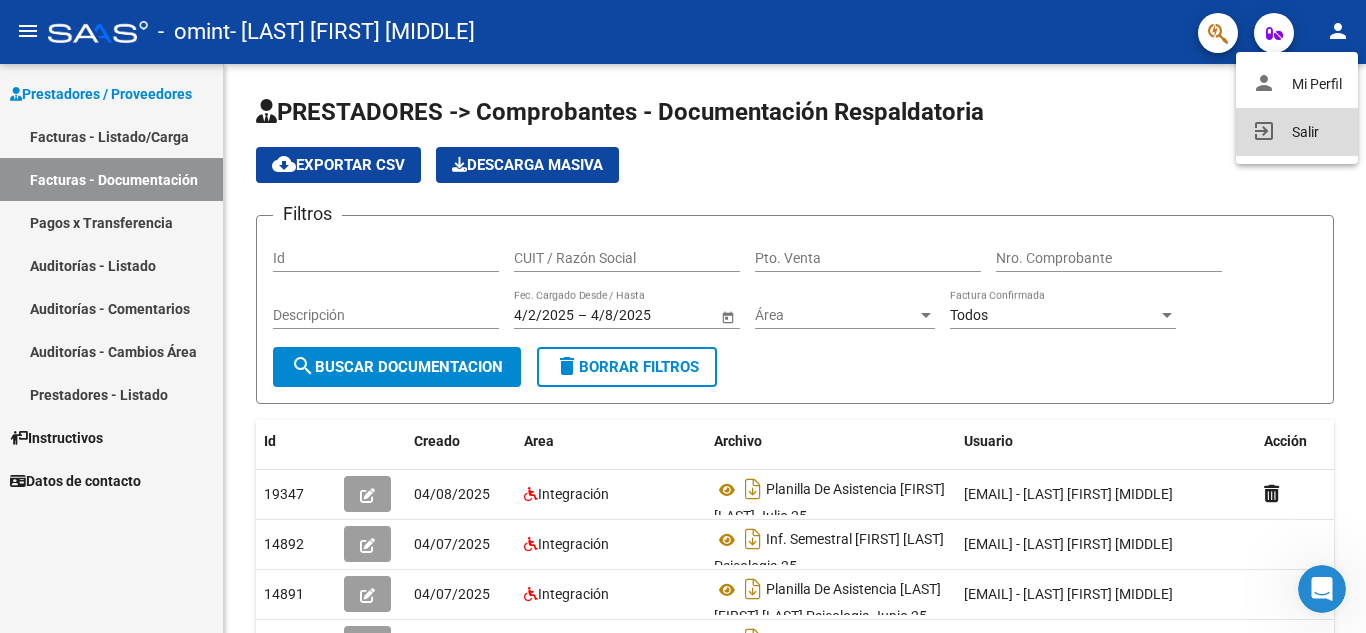 click on "exit_to_app  Salir" at bounding box center (1297, 132) 